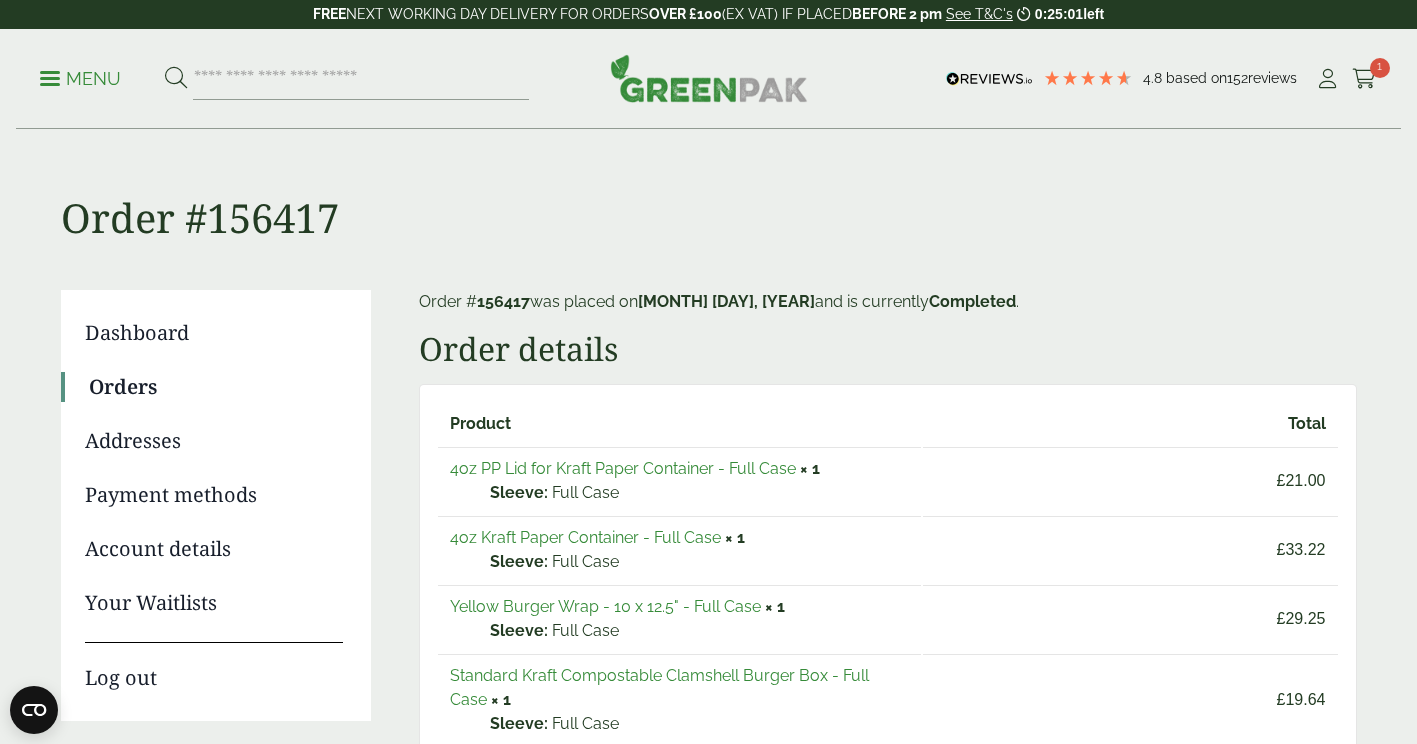 scroll, scrollTop: 0, scrollLeft: 0, axis: both 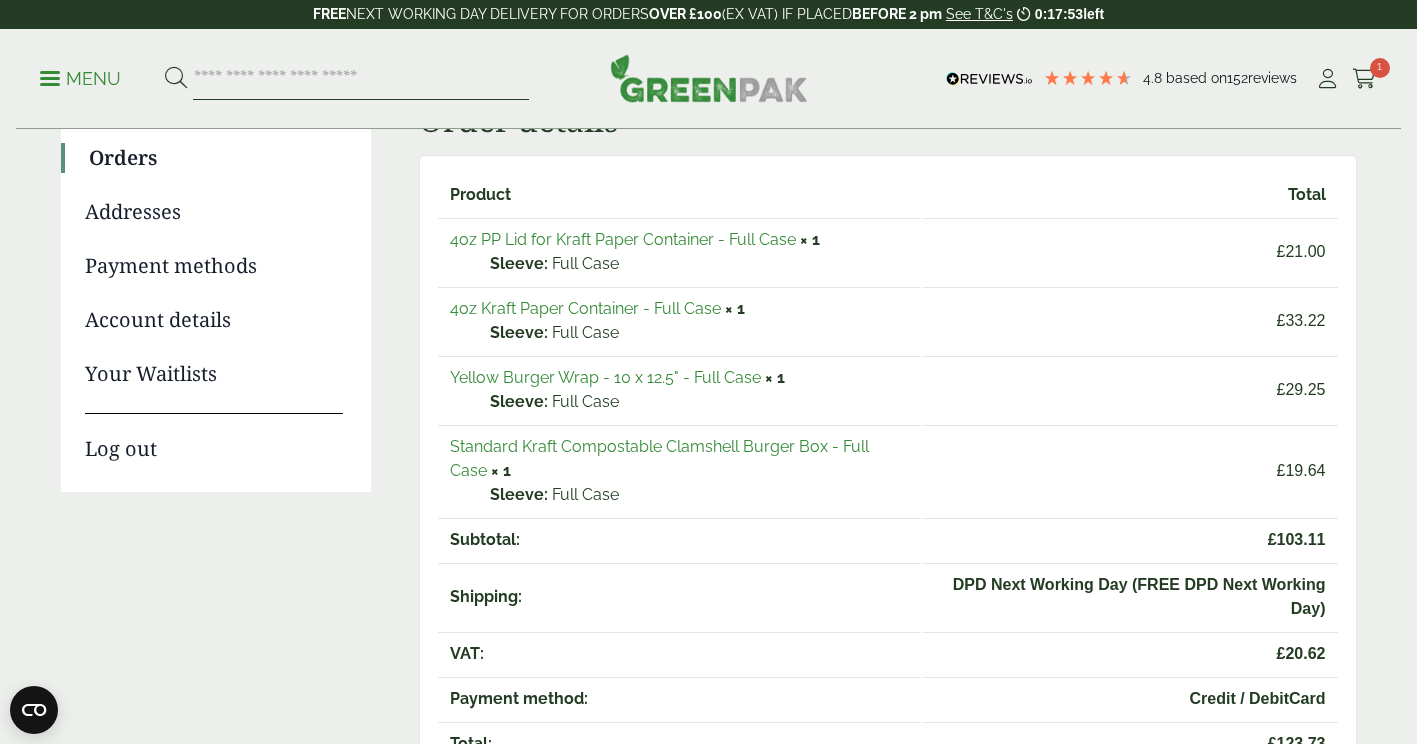 click at bounding box center (361, 79) 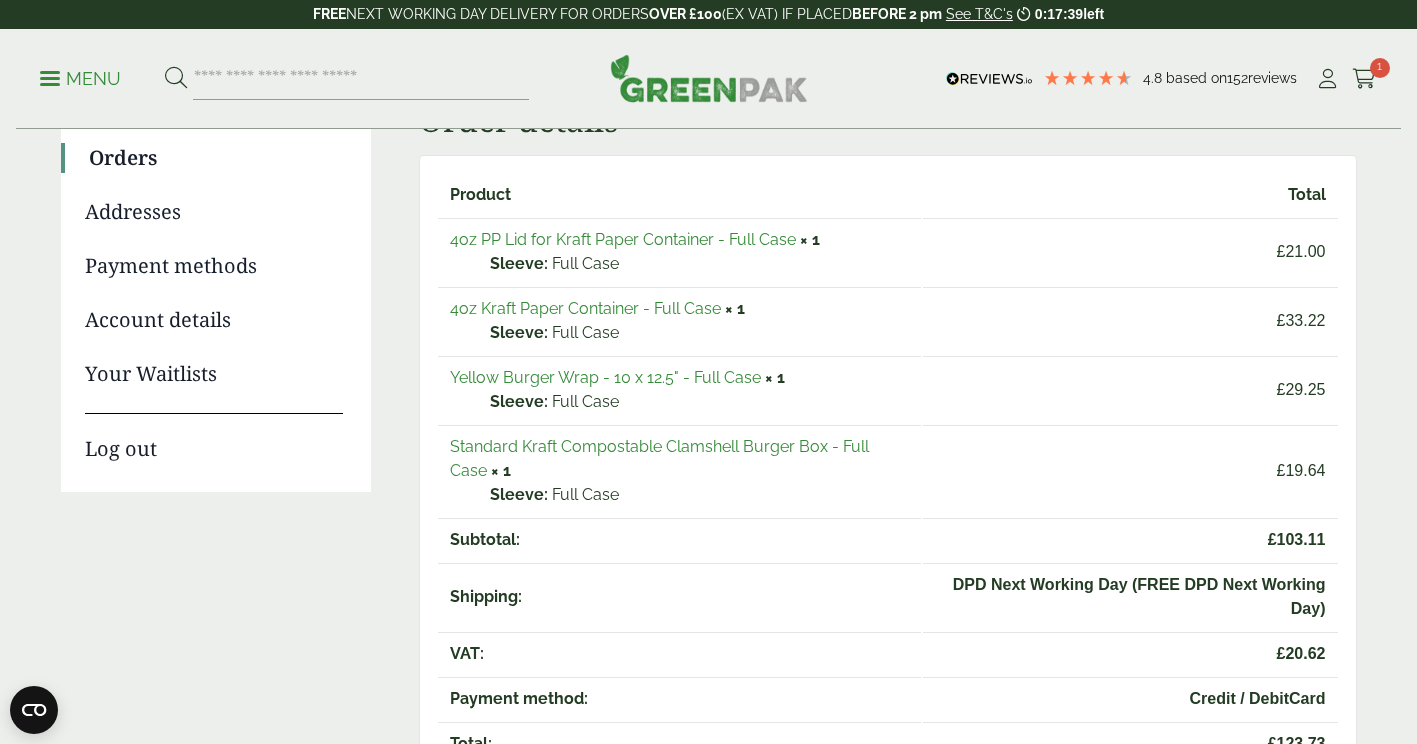 click on "Orders" at bounding box center [216, 158] 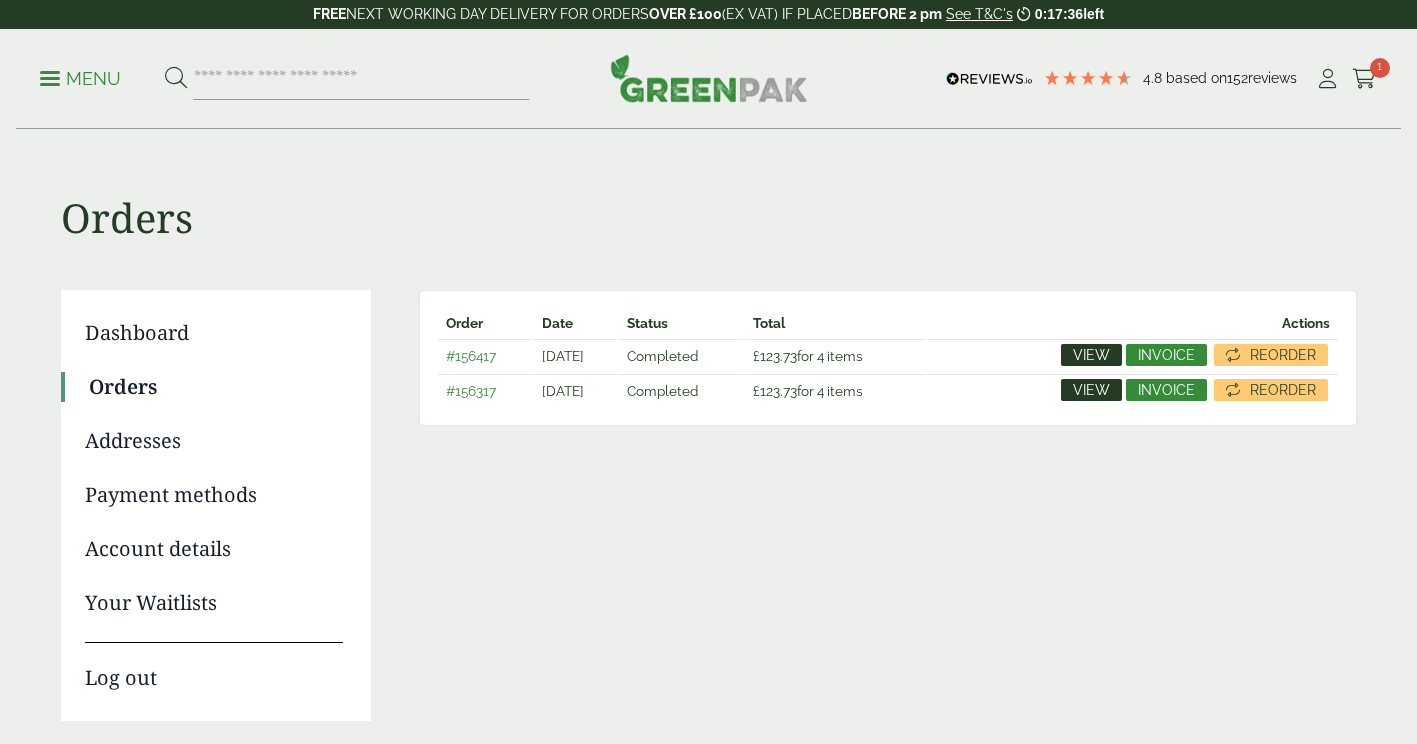 scroll, scrollTop: 0, scrollLeft: 0, axis: both 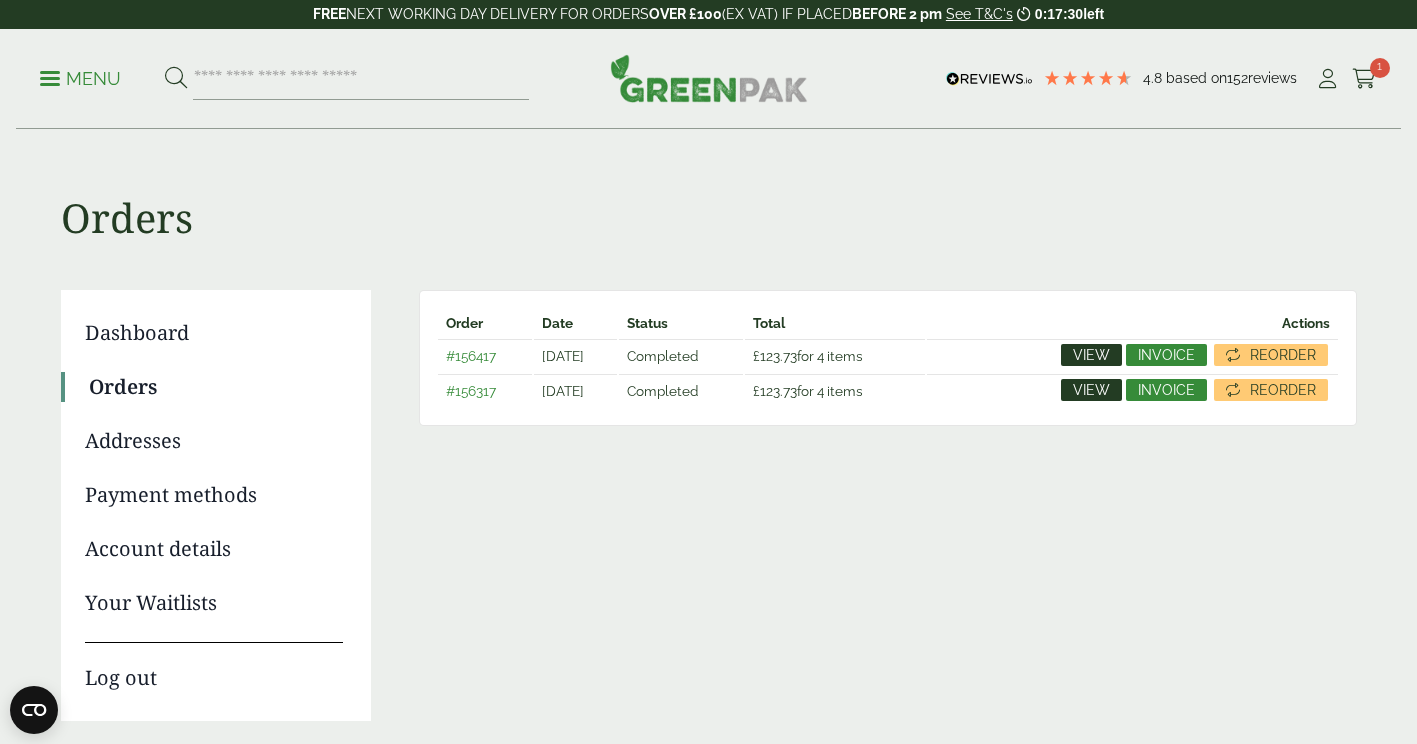 click on "View" at bounding box center (1091, 390) 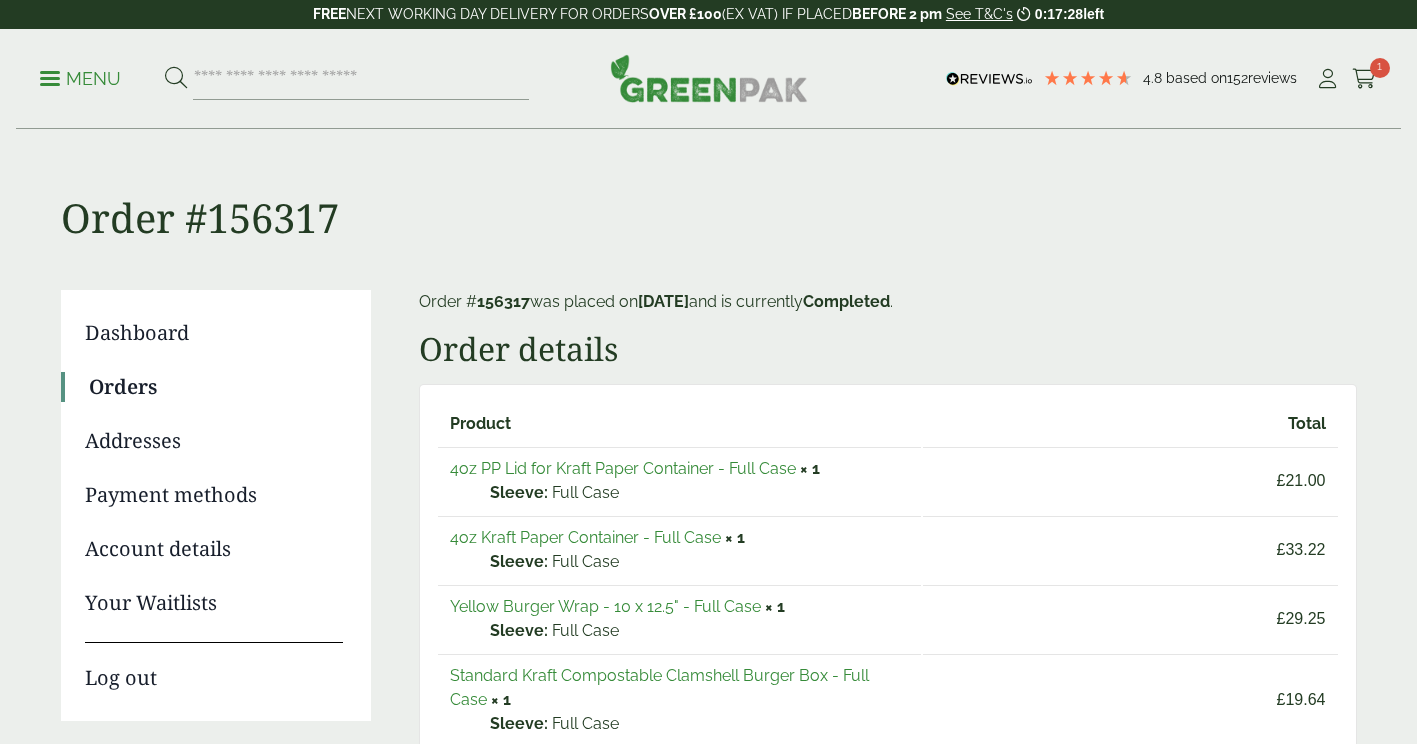 scroll, scrollTop: 0, scrollLeft: 0, axis: both 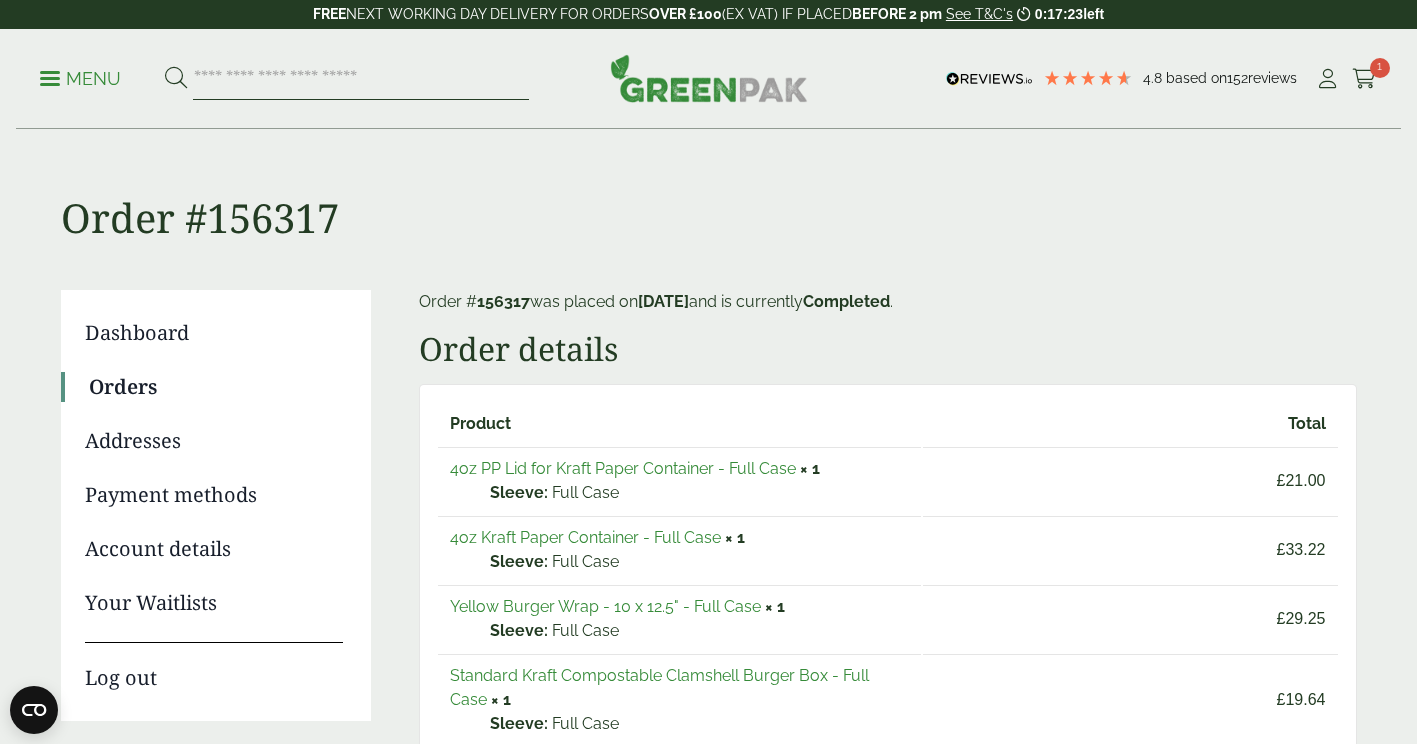 click at bounding box center [361, 79] 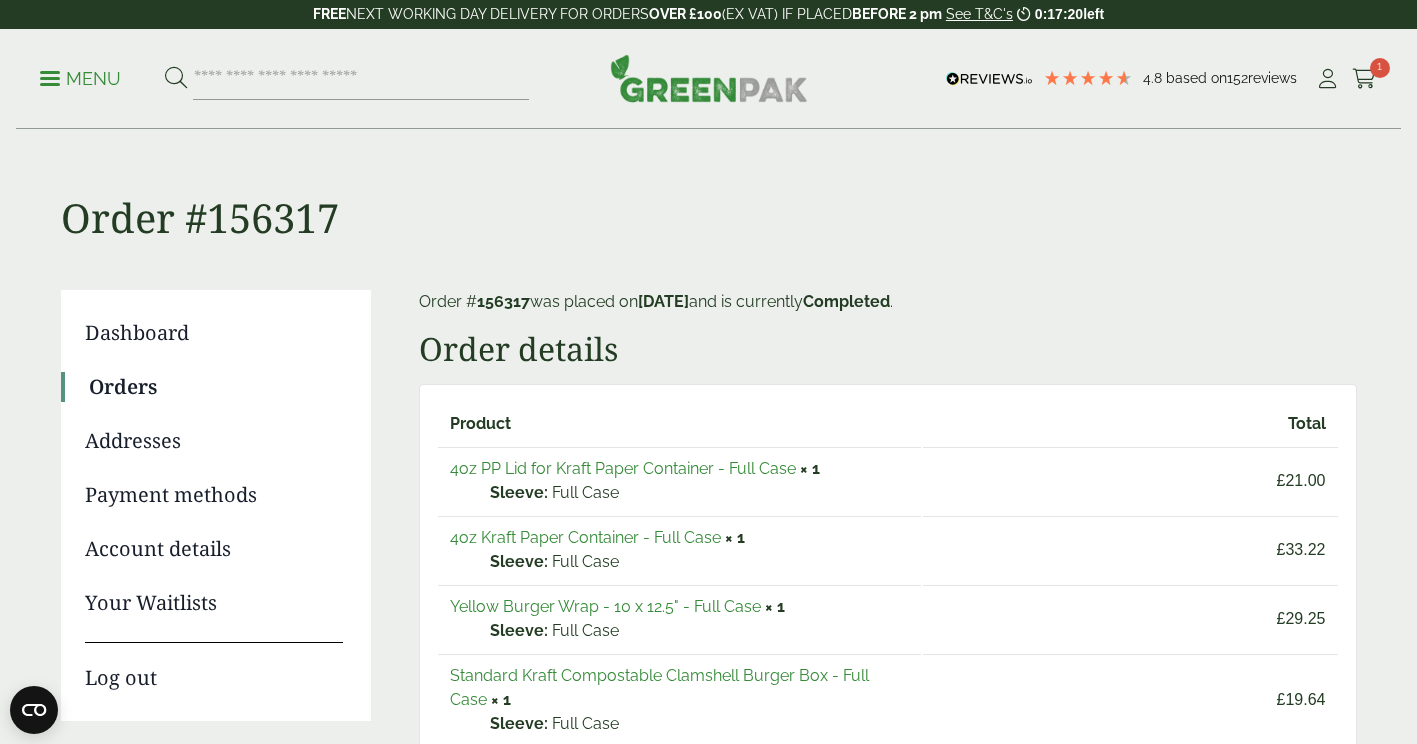 click on "Dashboard" at bounding box center (214, 333) 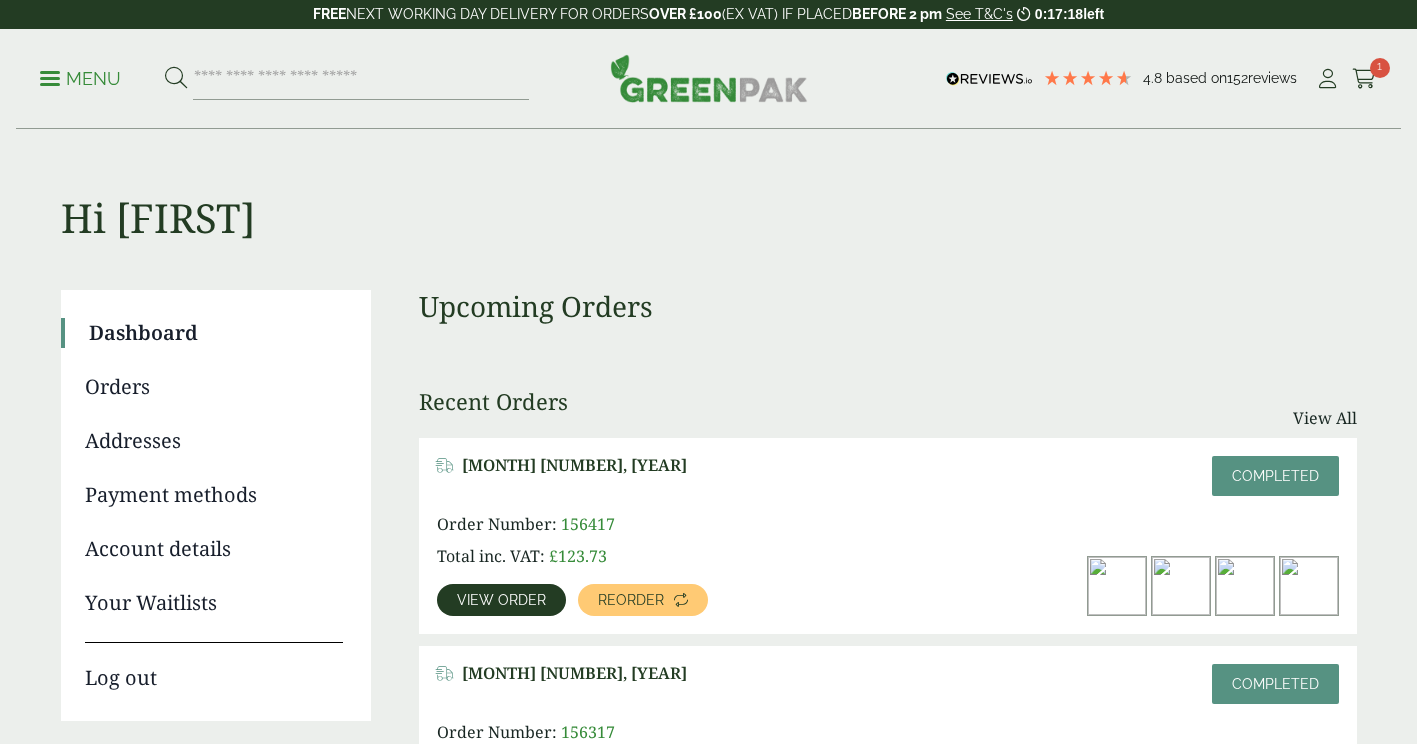 scroll, scrollTop: 423, scrollLeft: 0, axis: vertical 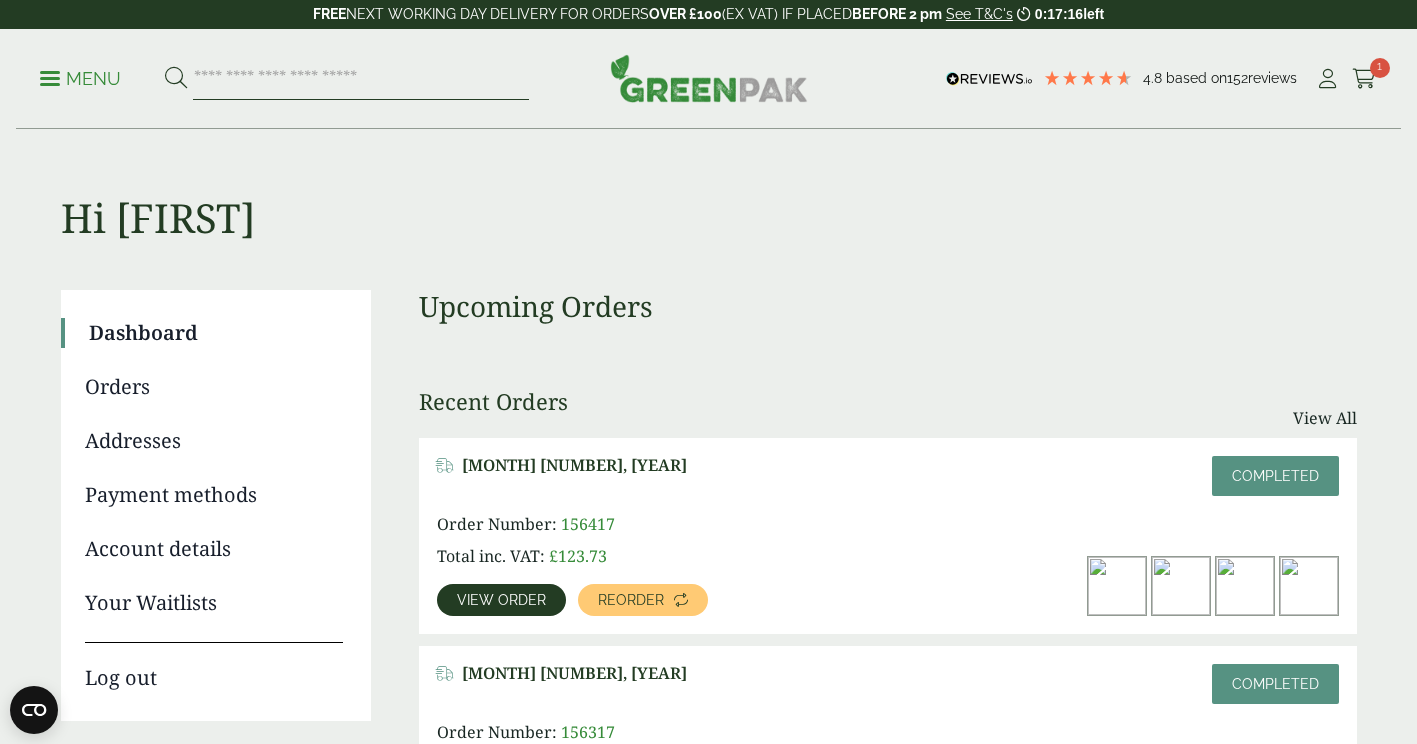 click at bounding box center (361, 79) 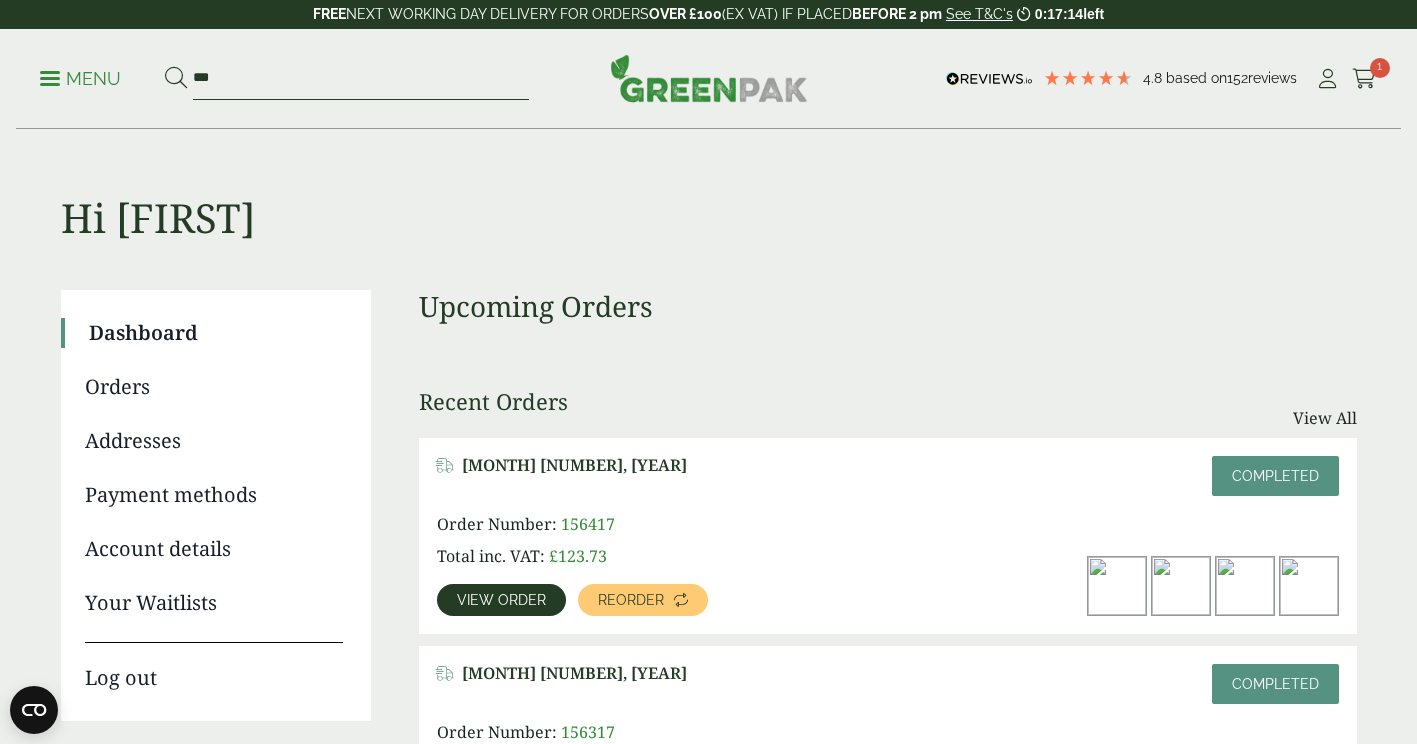 type on "***" 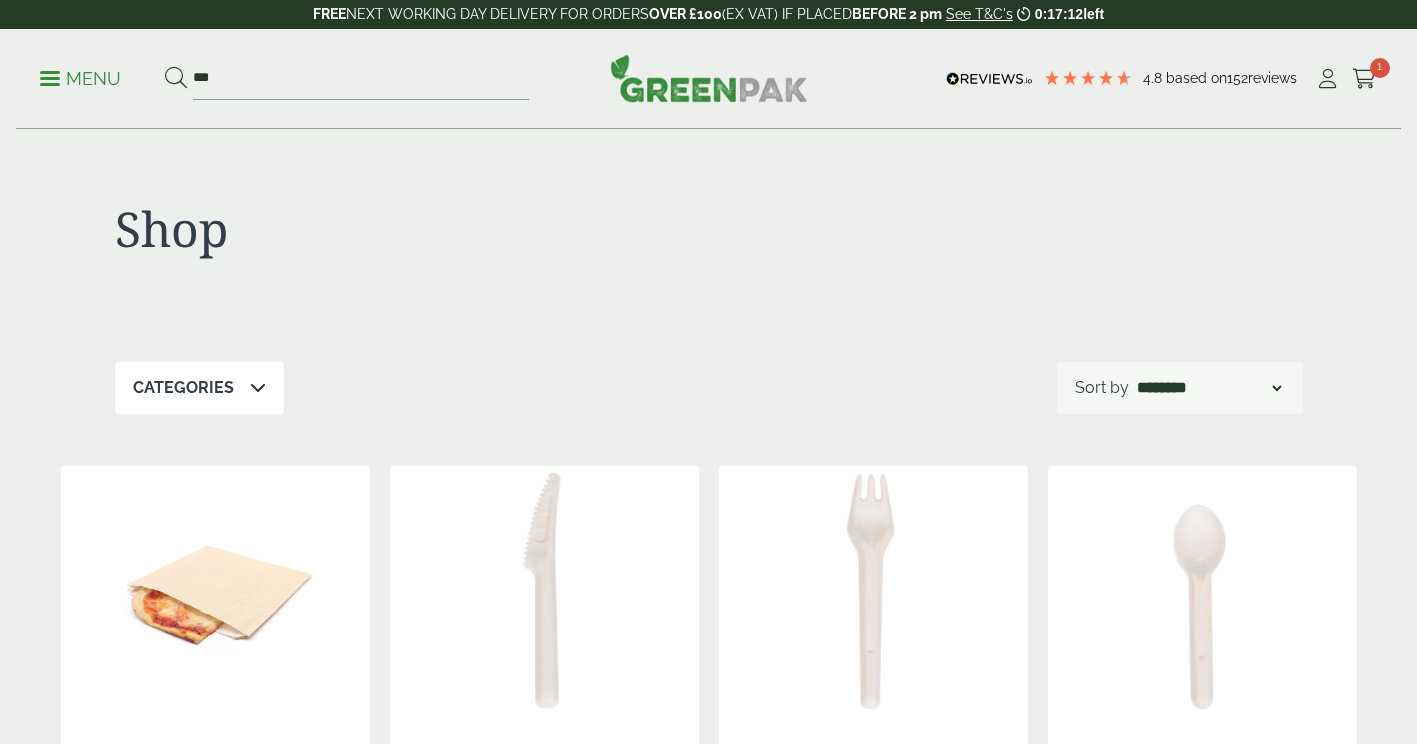 scroll, scrollTop: 0, scrollLeft: 0, axis: both 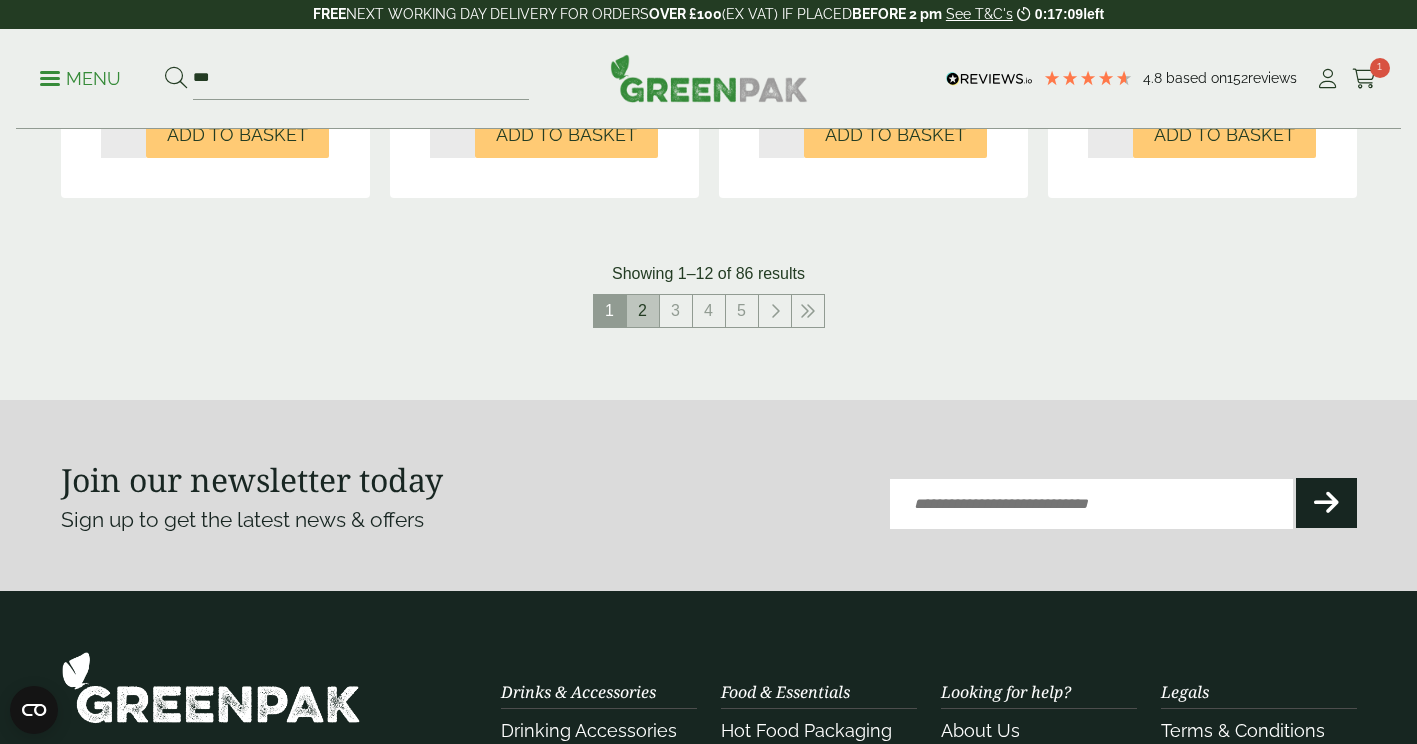 click on "2" at bounding box center [643, 311] 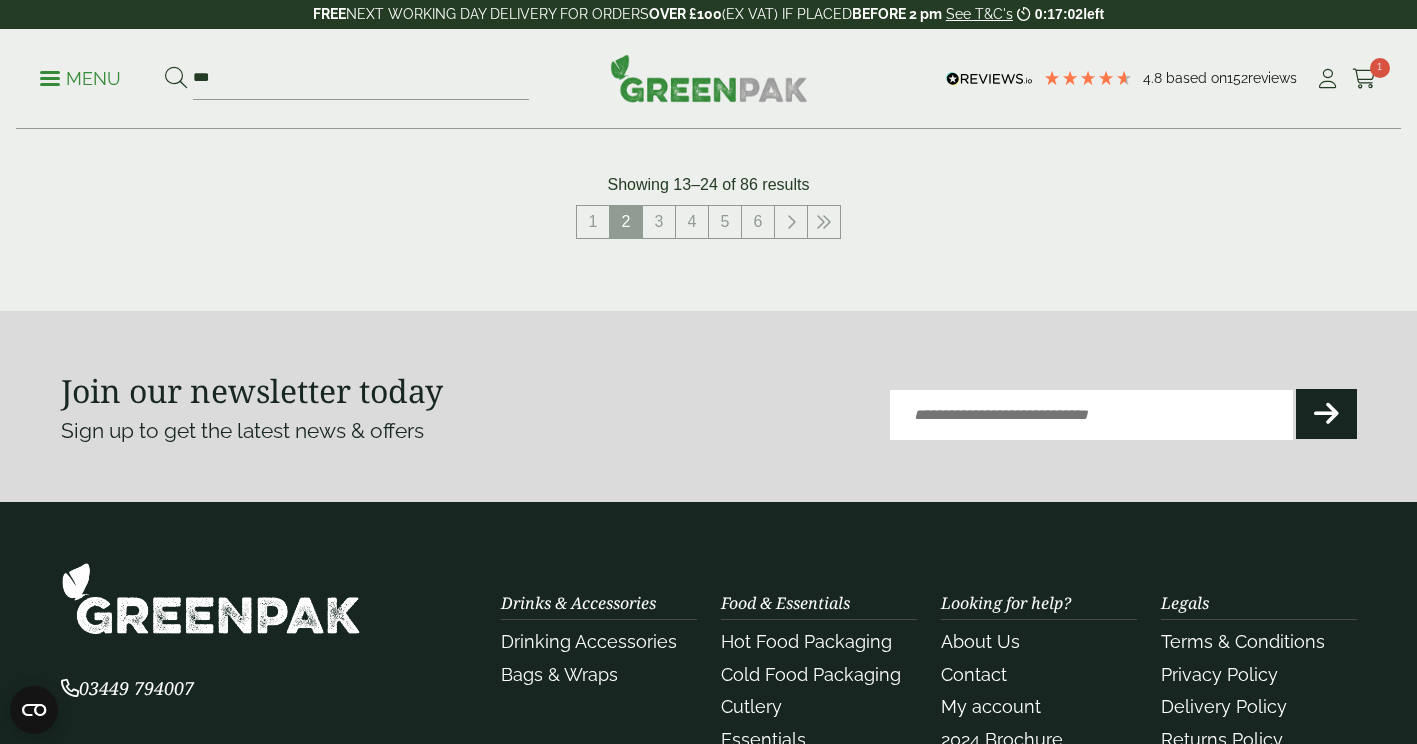 scroll, scrollTop: 2233, scrollLeft: 0, axis: vertical 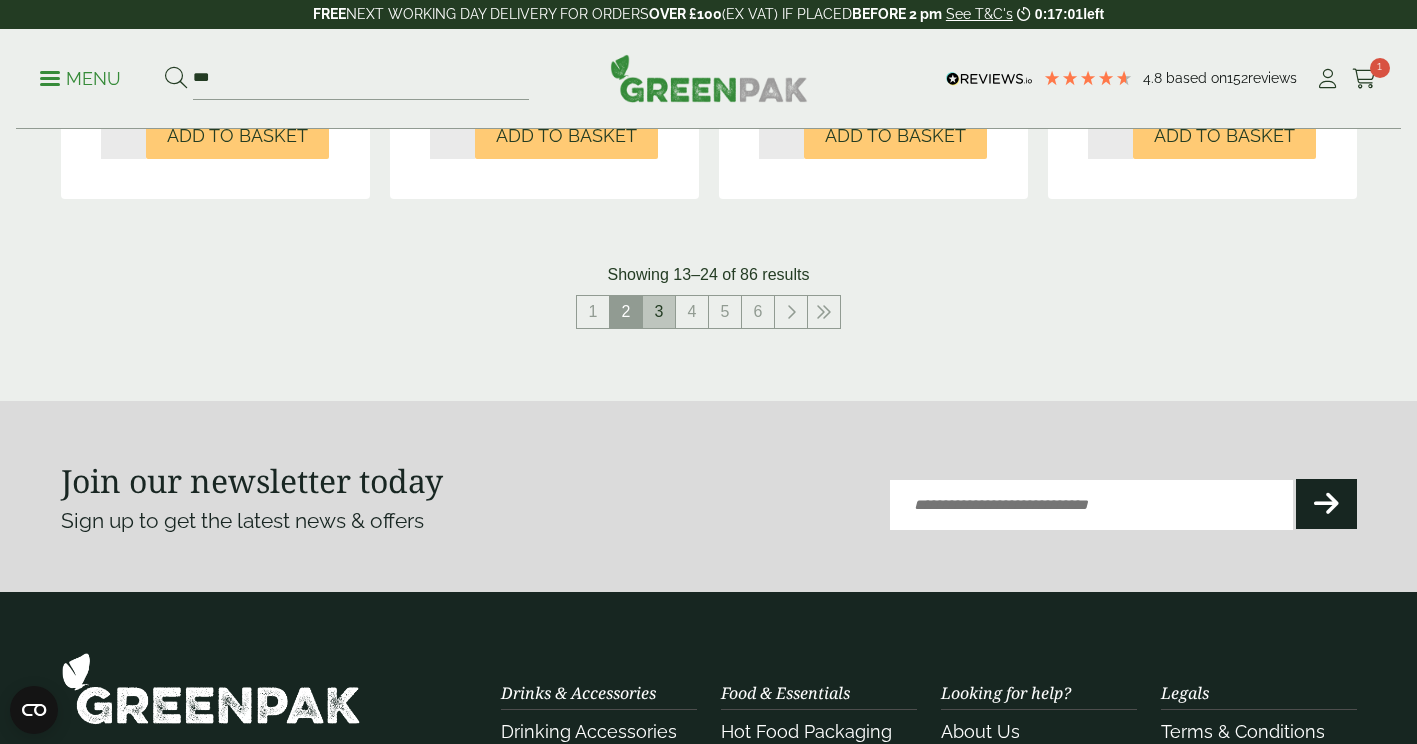 click on "3" at bounding box center (659, 312) 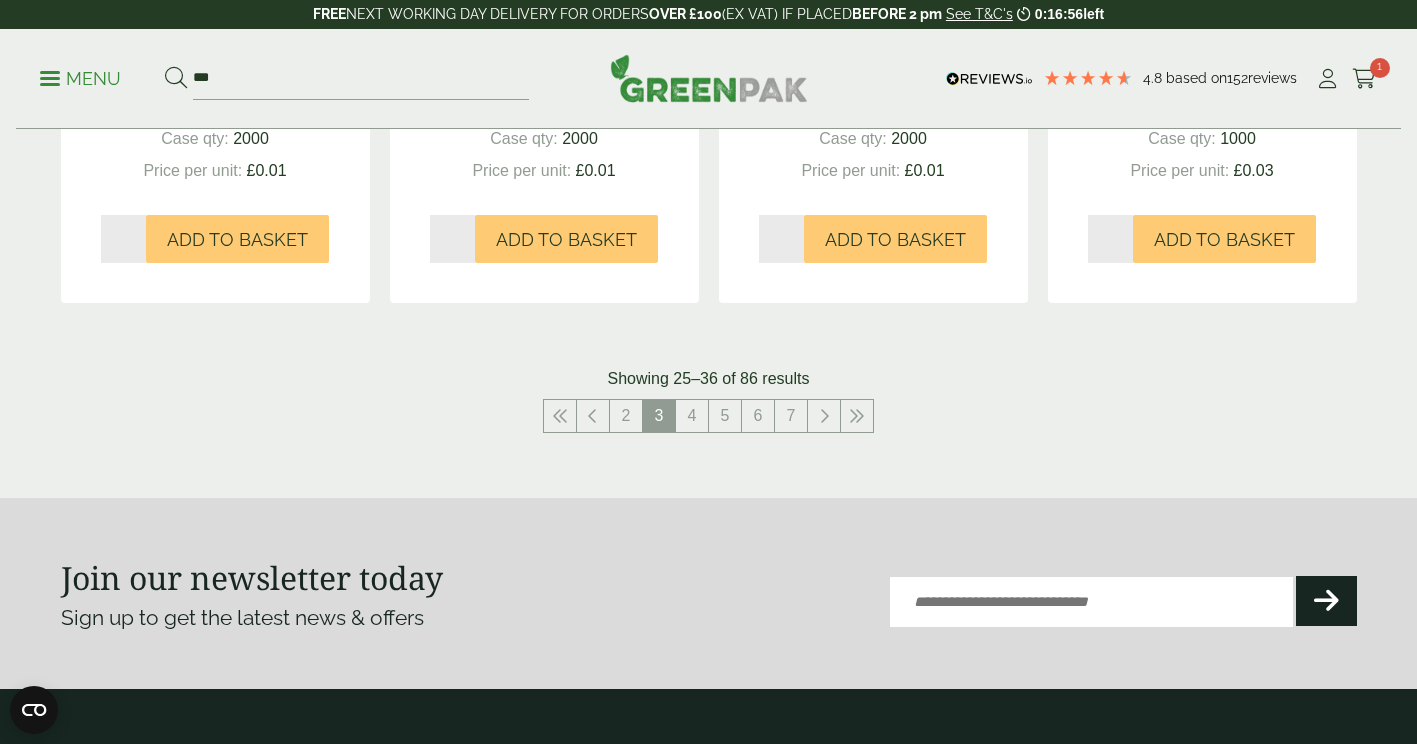 scroll, scrollTop: 2131, scrollLeft: 0, axis: vertical 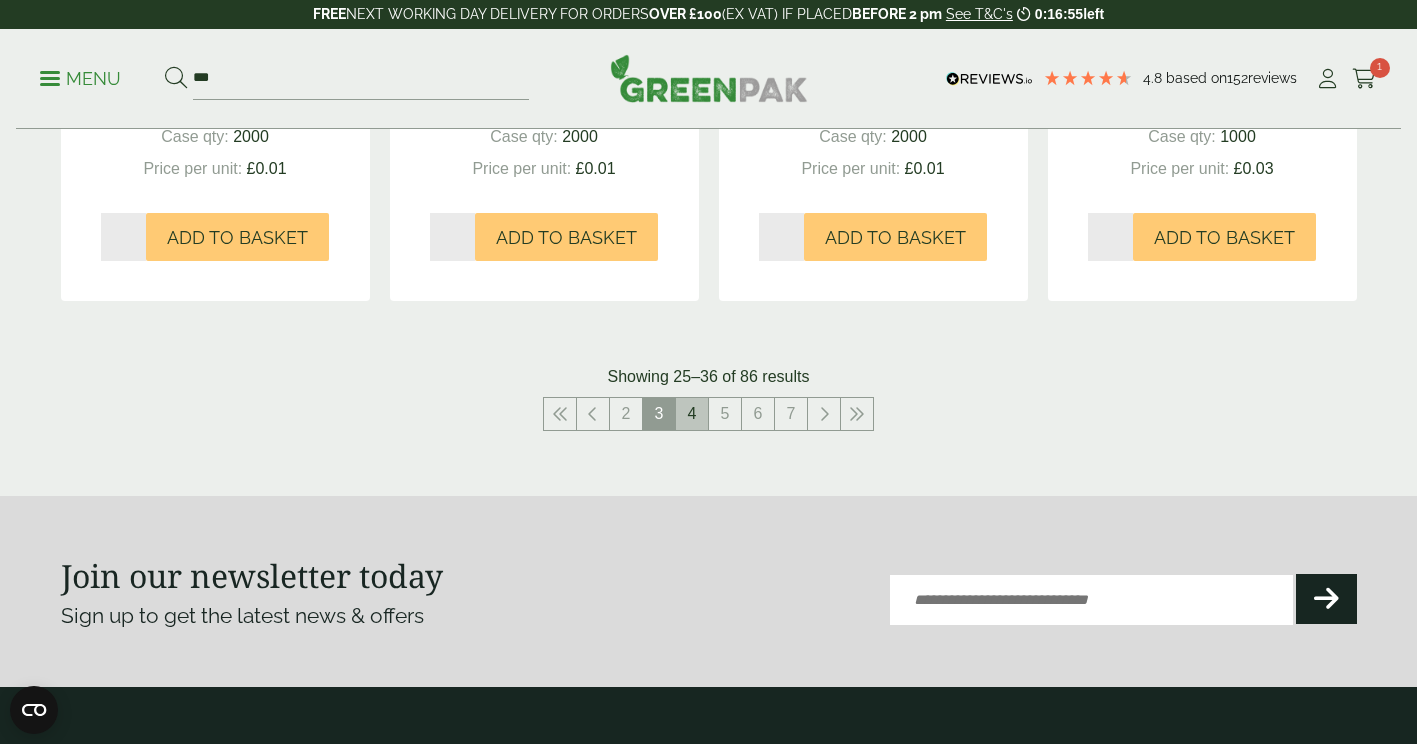 click on "4" at bounding box center [692, 414] 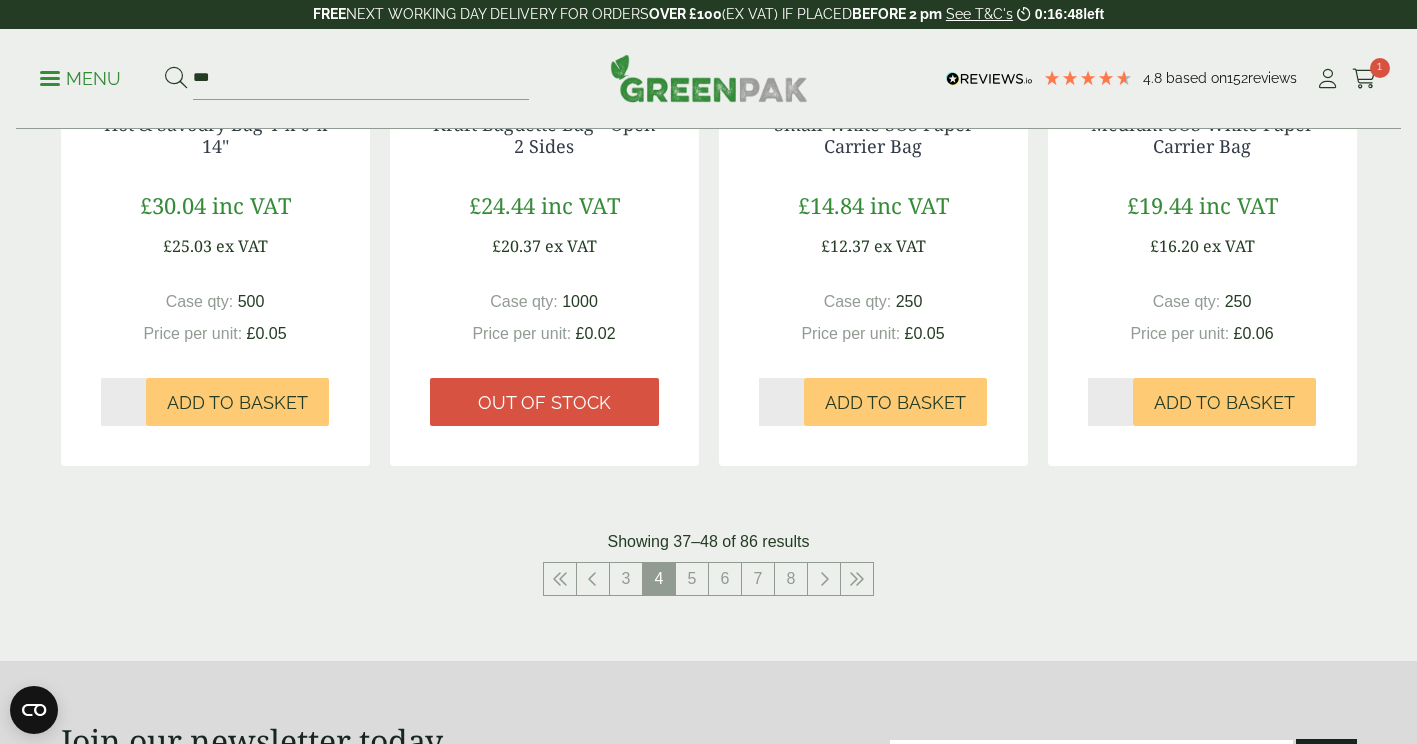 scroll, scrollTop: 1967, scrollLeft: 0, axis: vertical 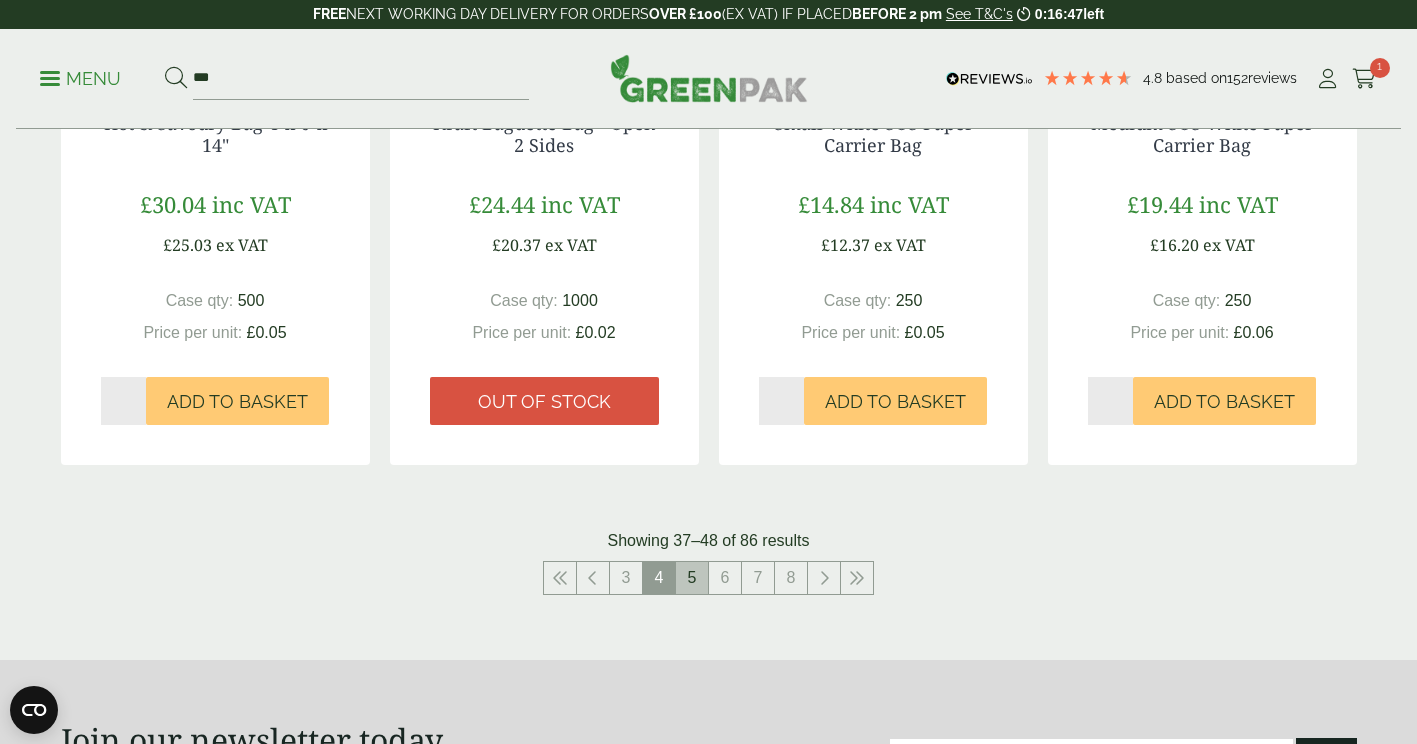 click on "5" at bounding box center (692, 578) 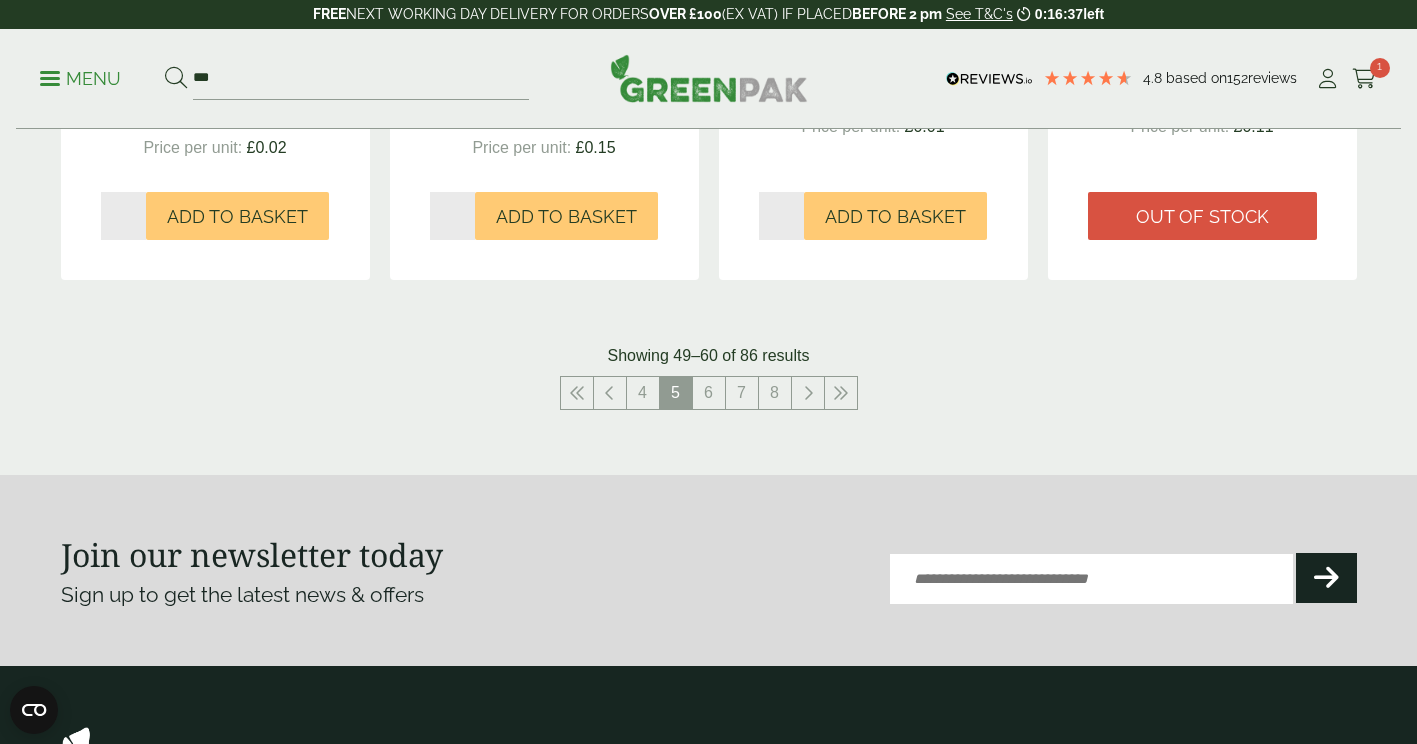 scroll, scrollTop: 2149, scrollLeft: 0, axis: vertical 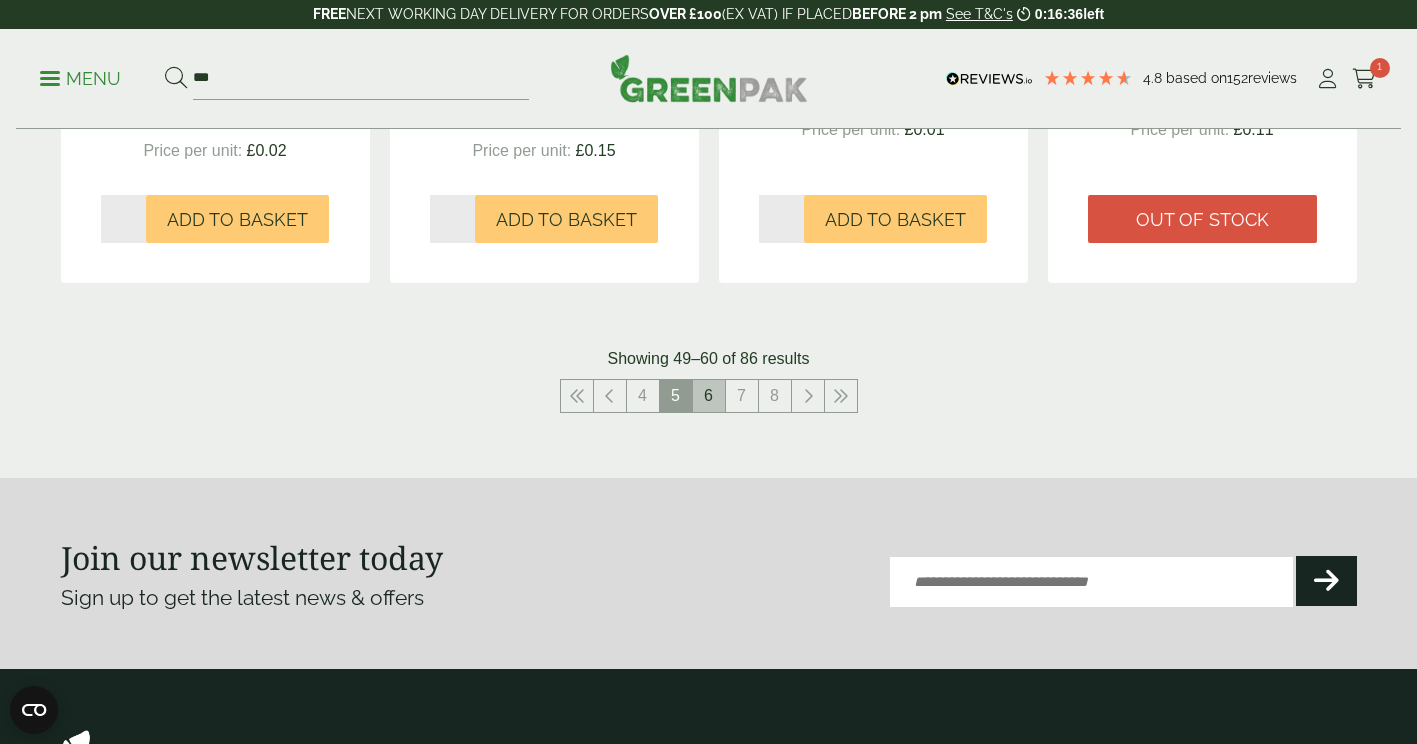 click on "6" at bounding box center (709, 396) 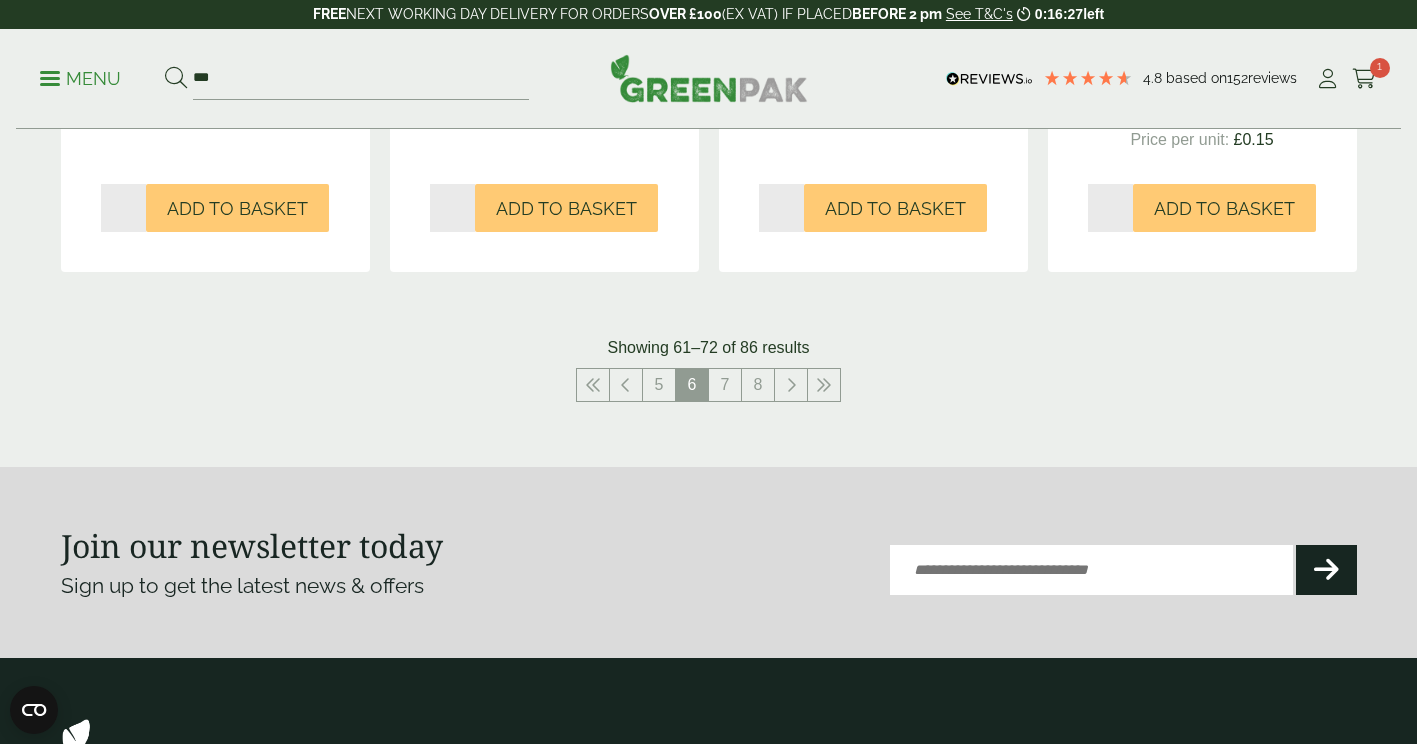 scroll, scrollTop: 2133, scrollLeft: 0, axis: vertical 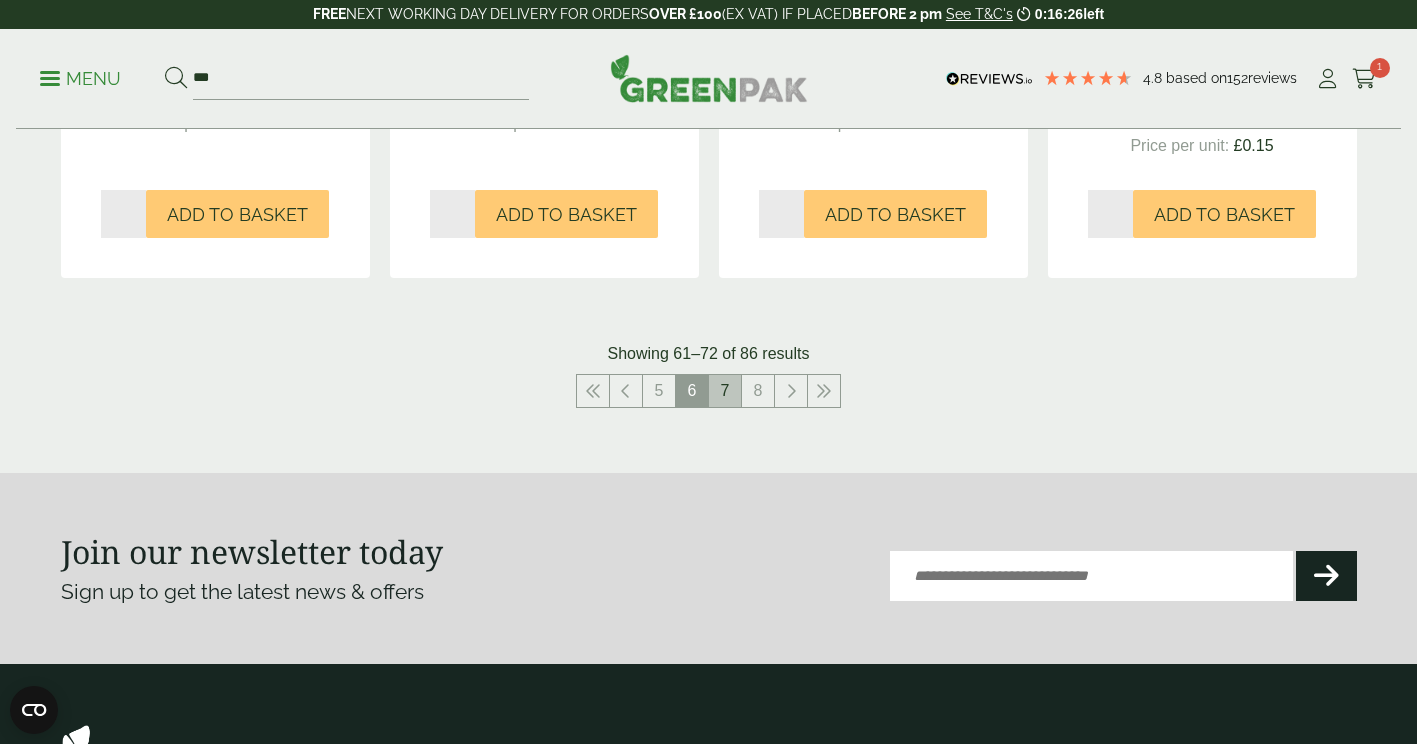 click on "7" at bounding box center [725, 391] 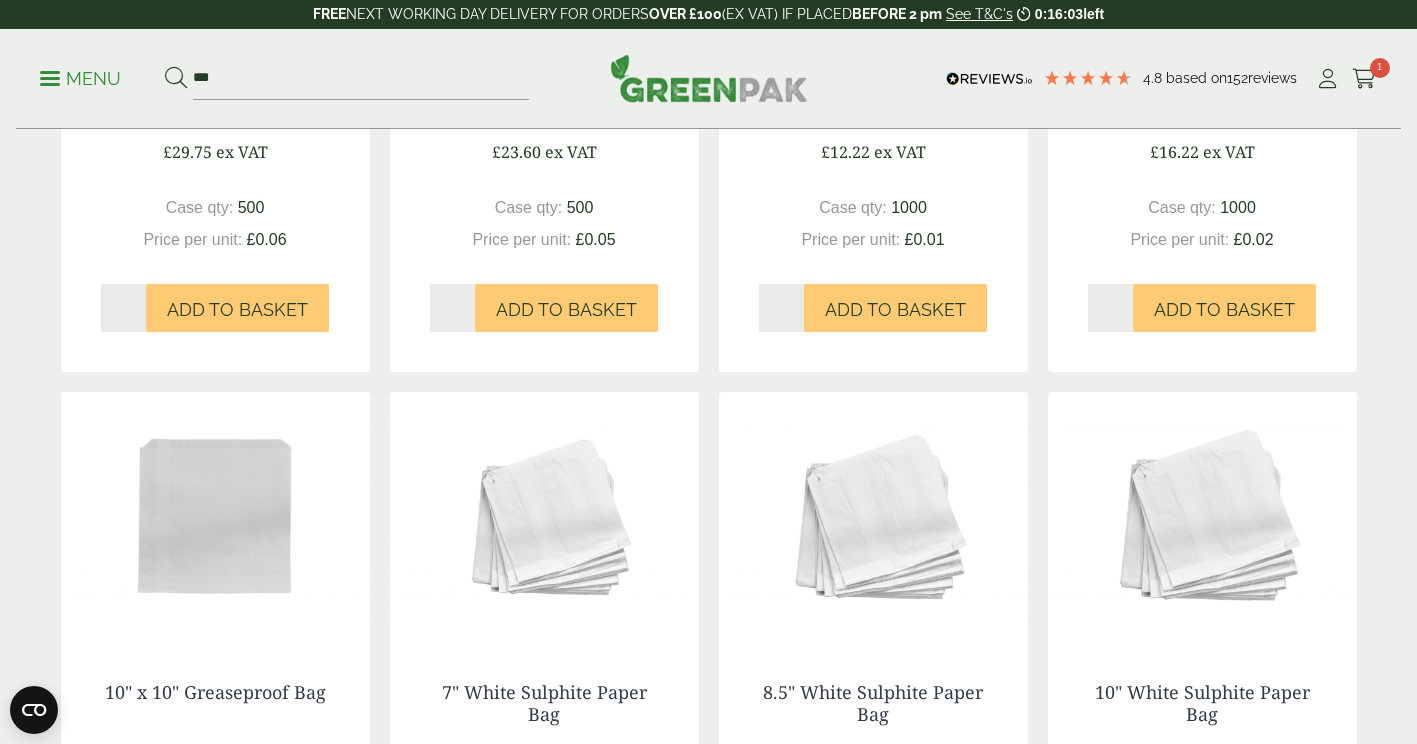 scroll, scrollTop: 1375, scrollLeft: 0, axis: vertical 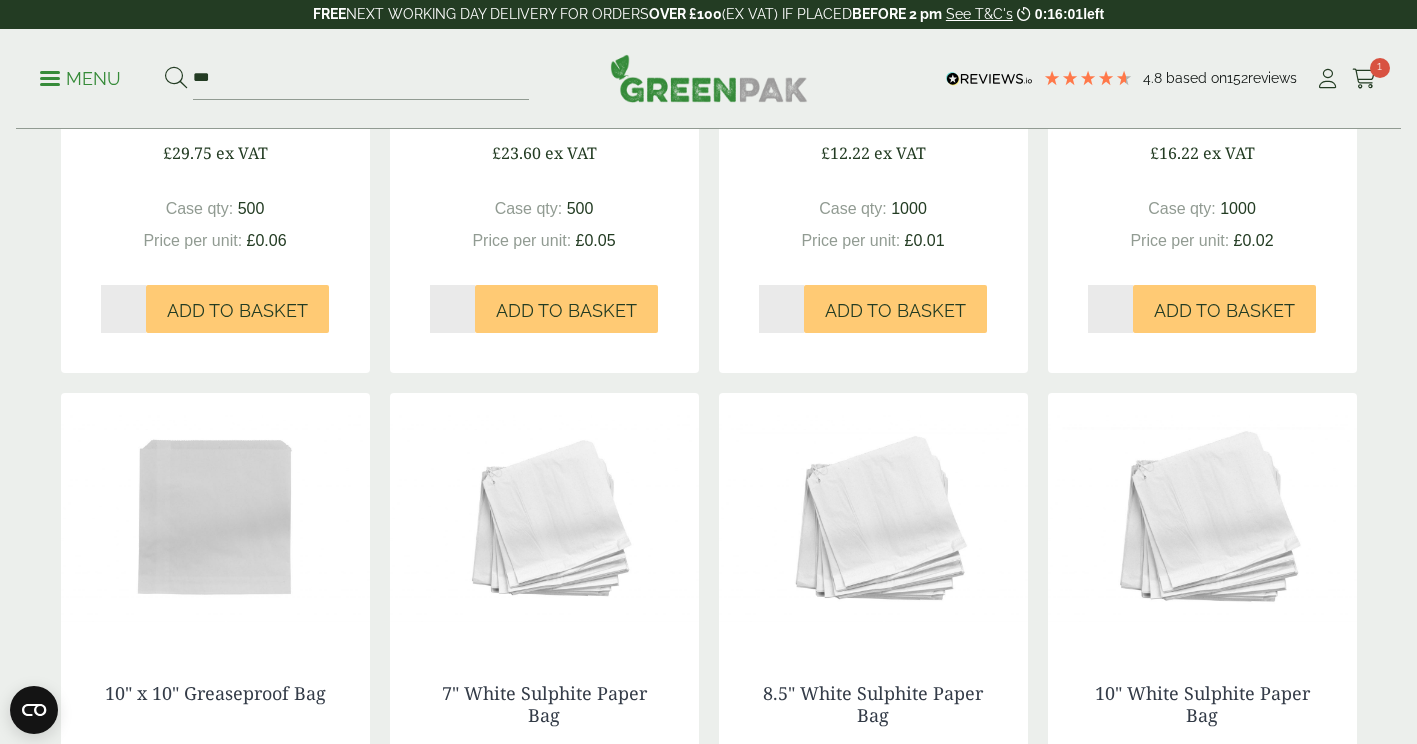 click at bounding box center [215, 518] 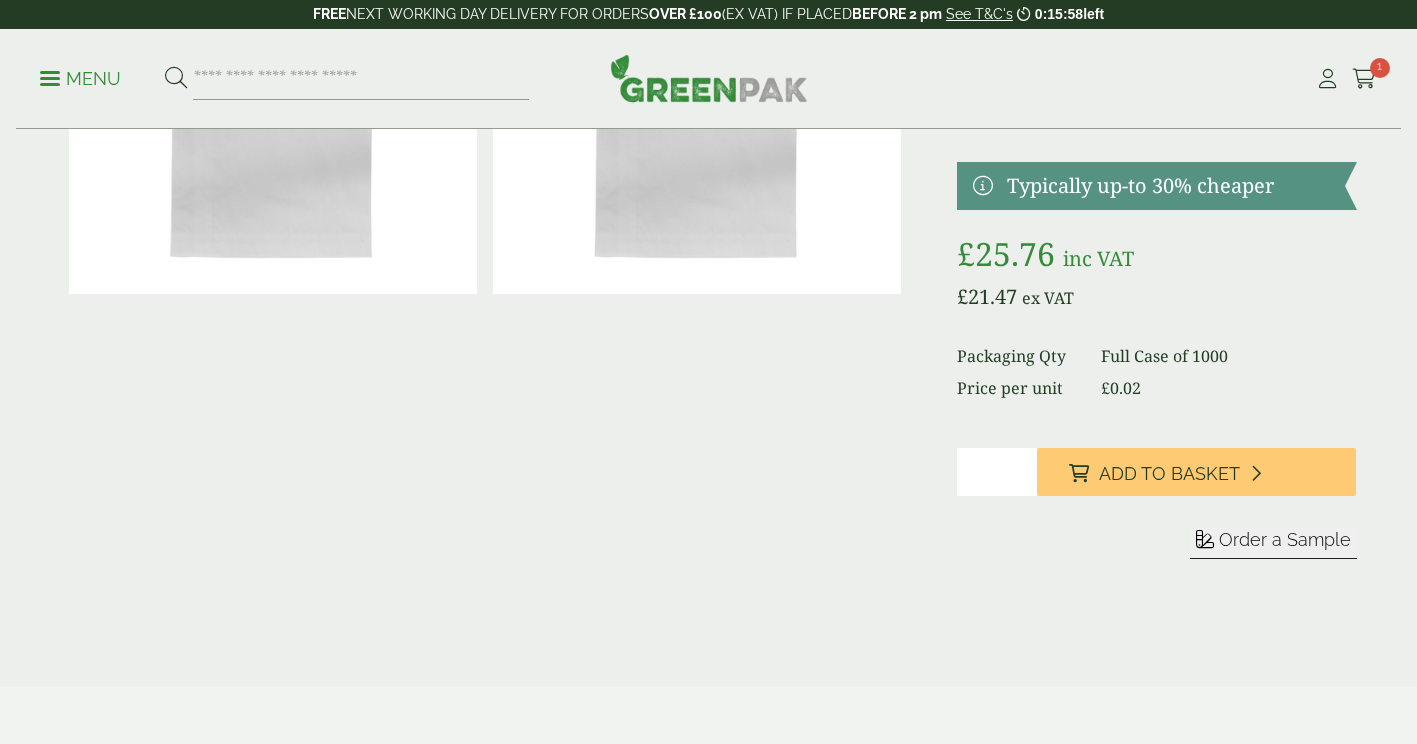 scroll, scrollTop: 180, scrollLeft: 0, axis: vertical 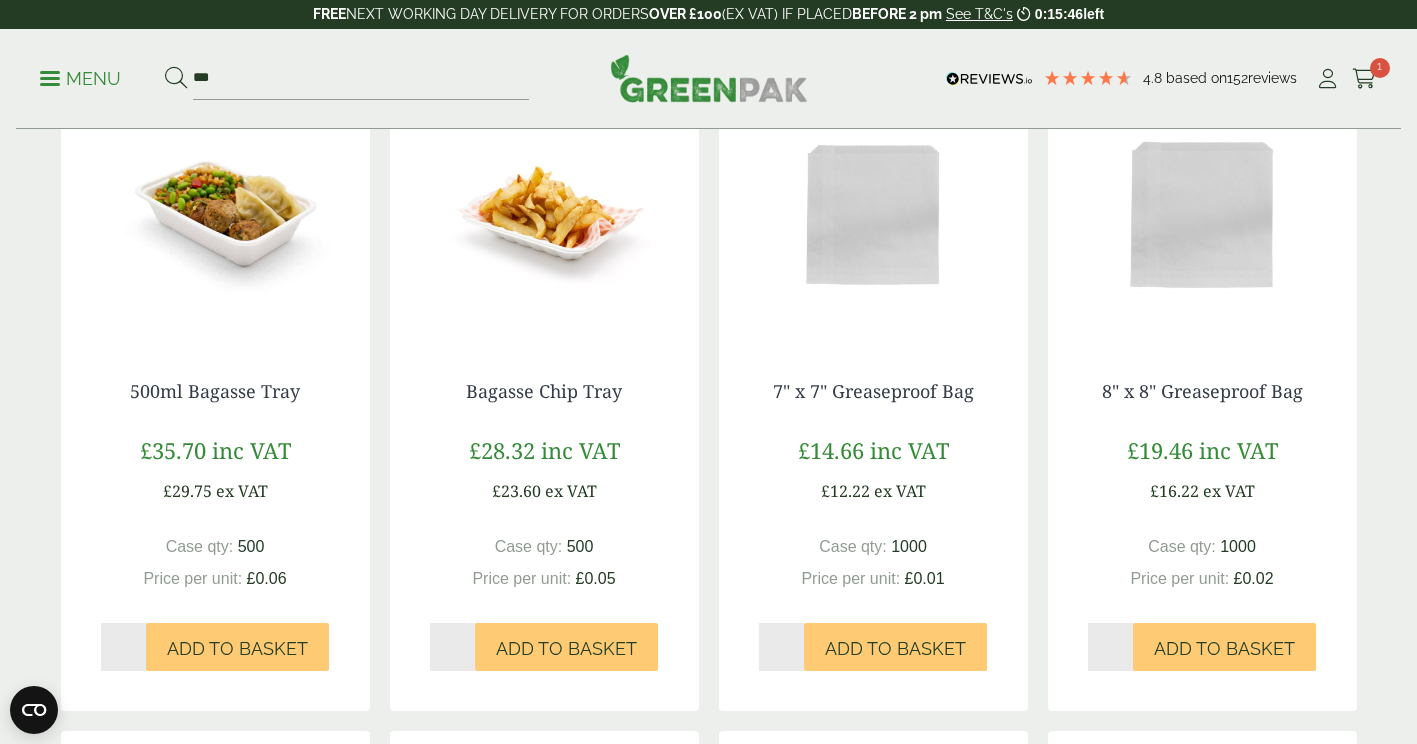click on "£28.32" at bounding box center [502, 450] 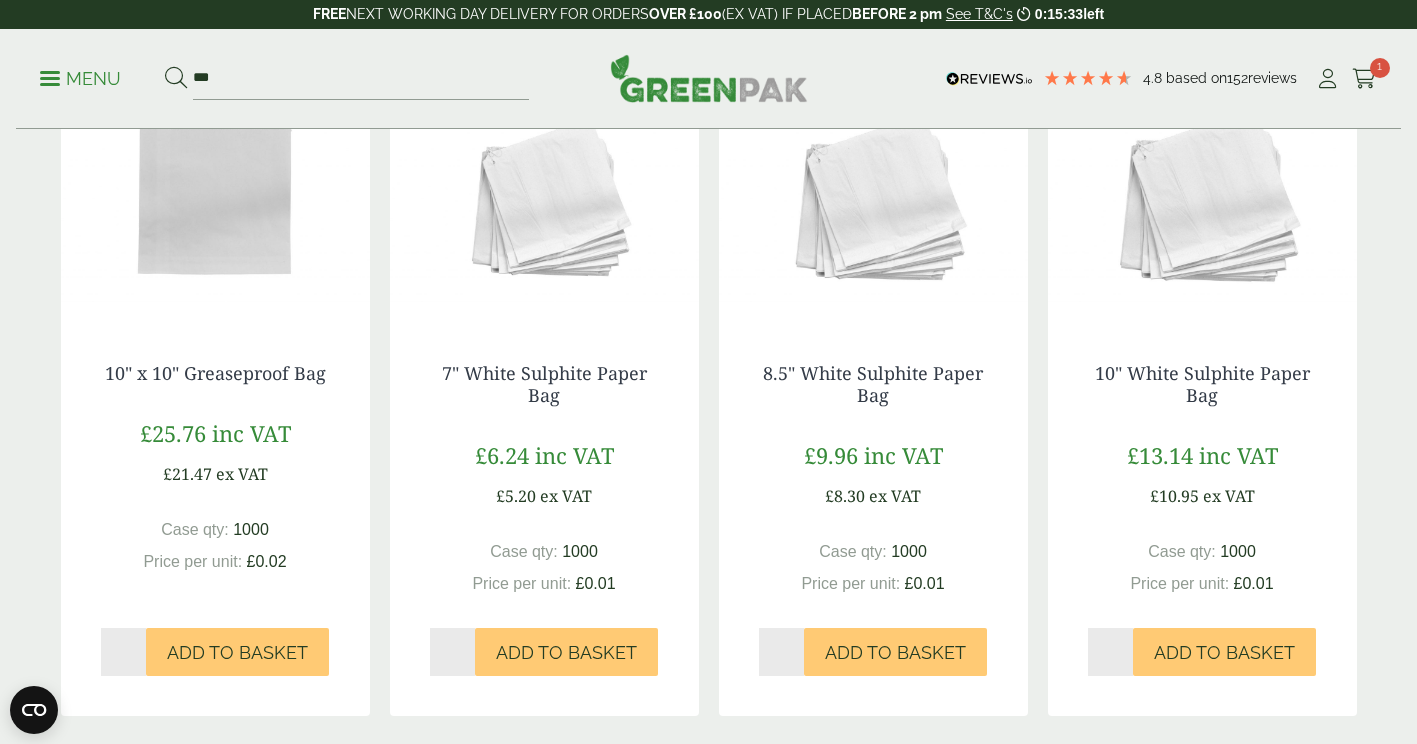 scroll, scrollTop: 1696, scrollLeft: 0, axis: vertical 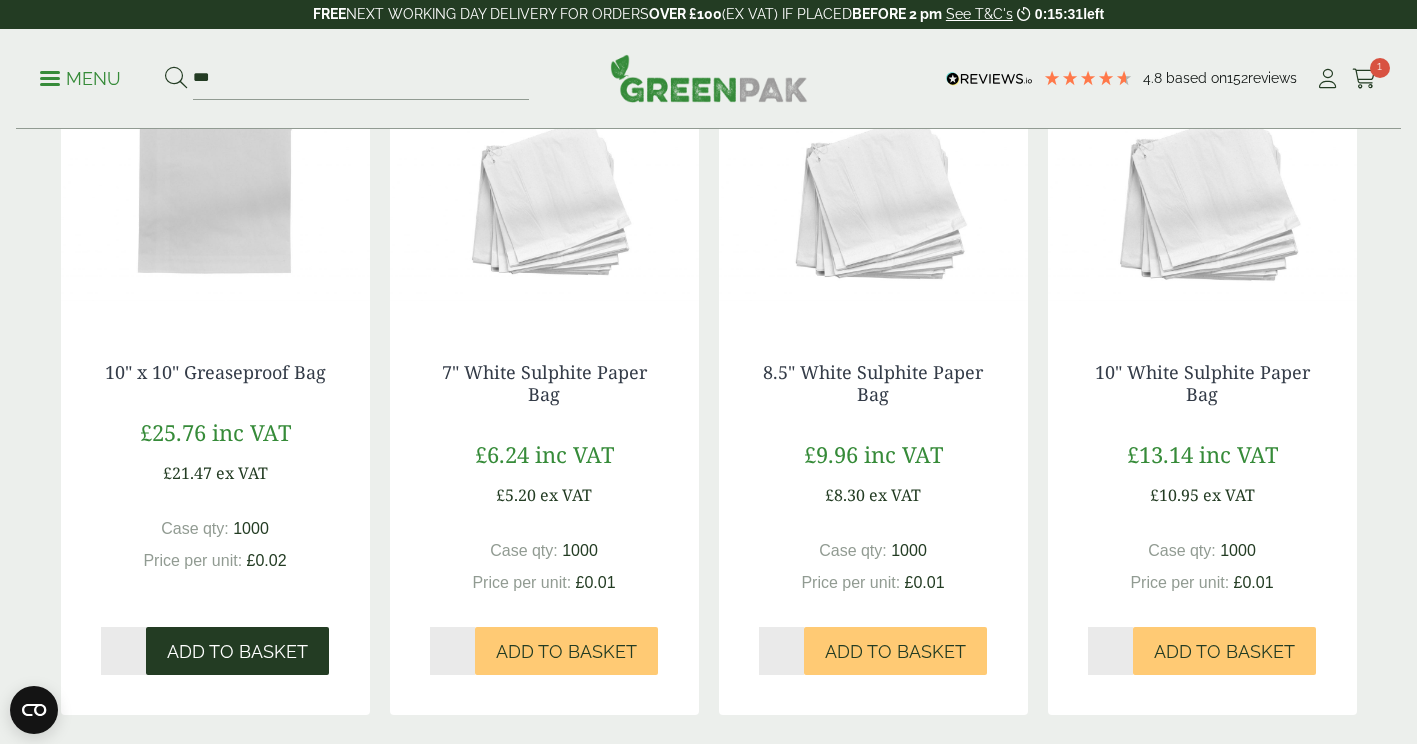 click on "Add to Basket" at bounding box center [237, 652] 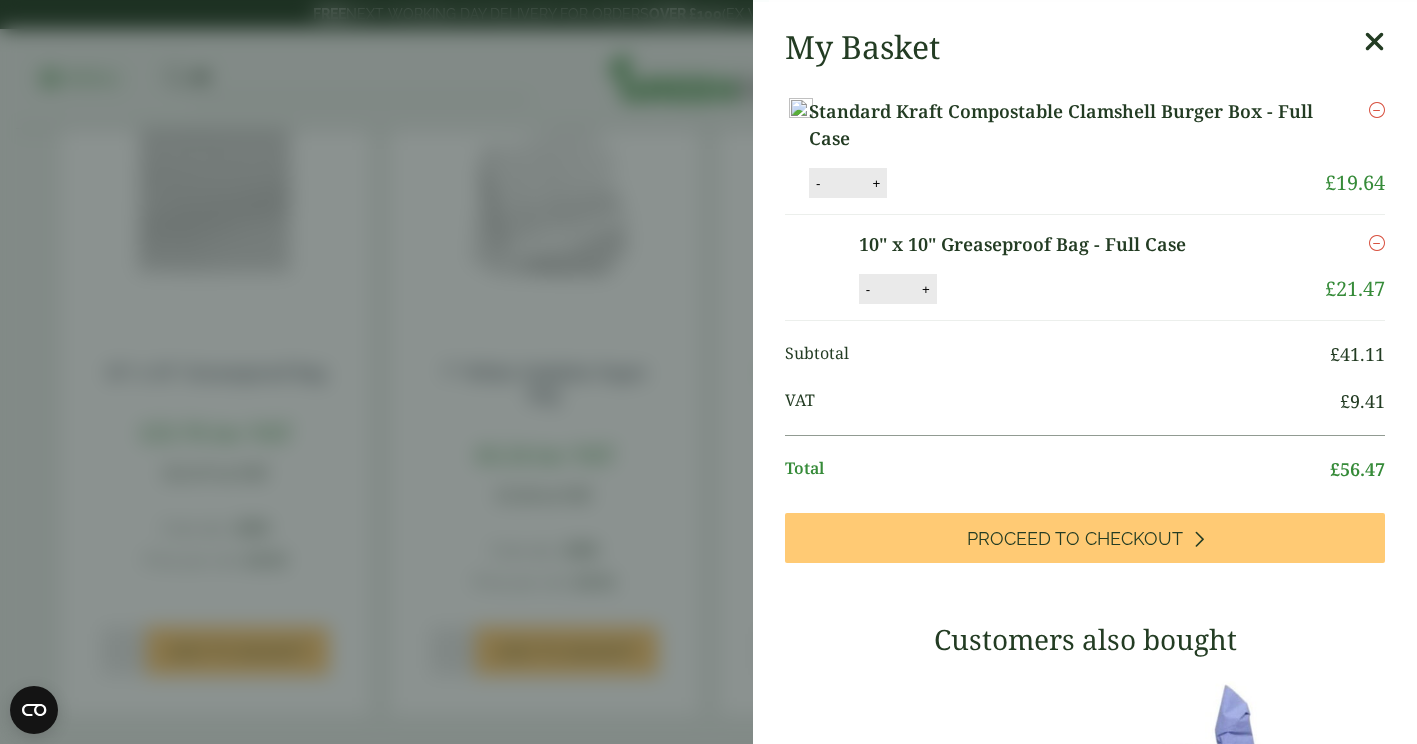 scroll, scrollTop: 1726, scrollLeft: 0, axis: vertical 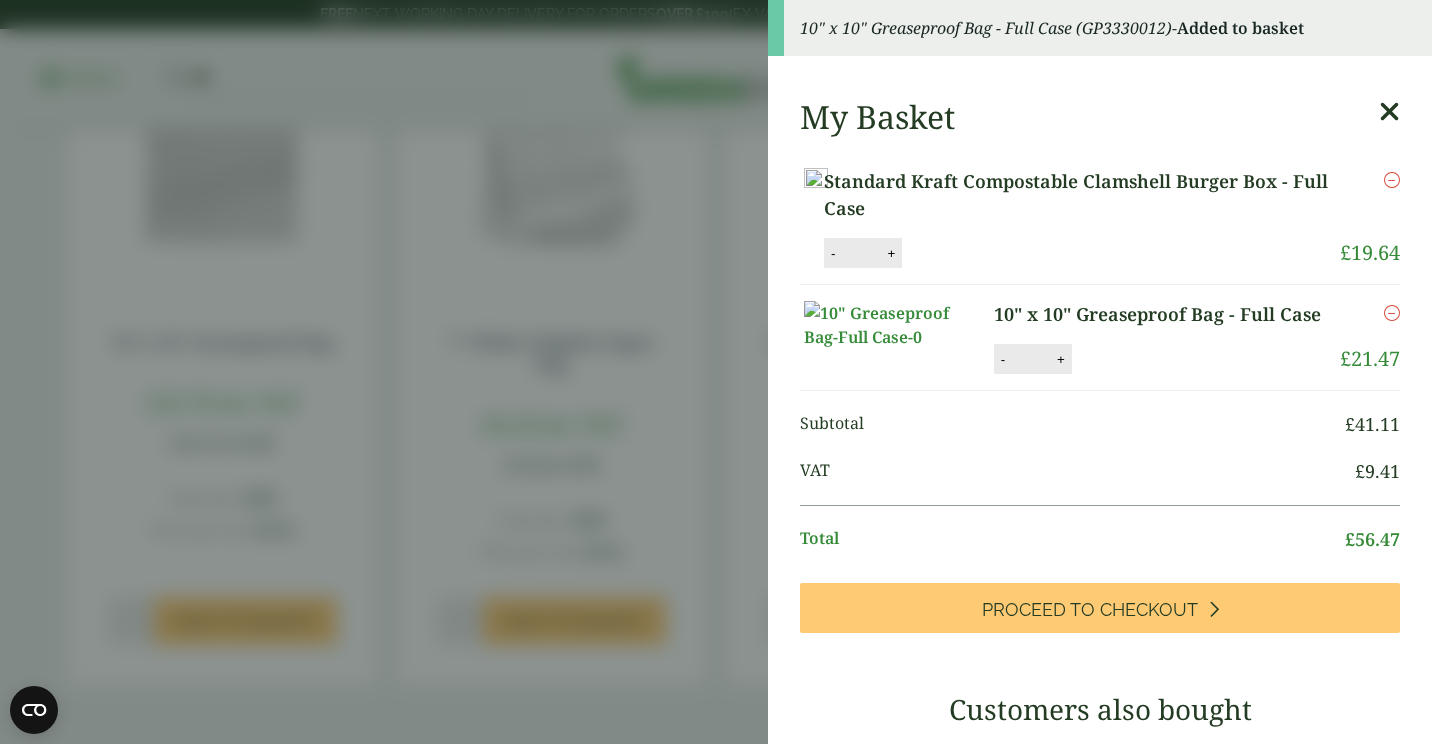 click at bounding box center [1389, 112] 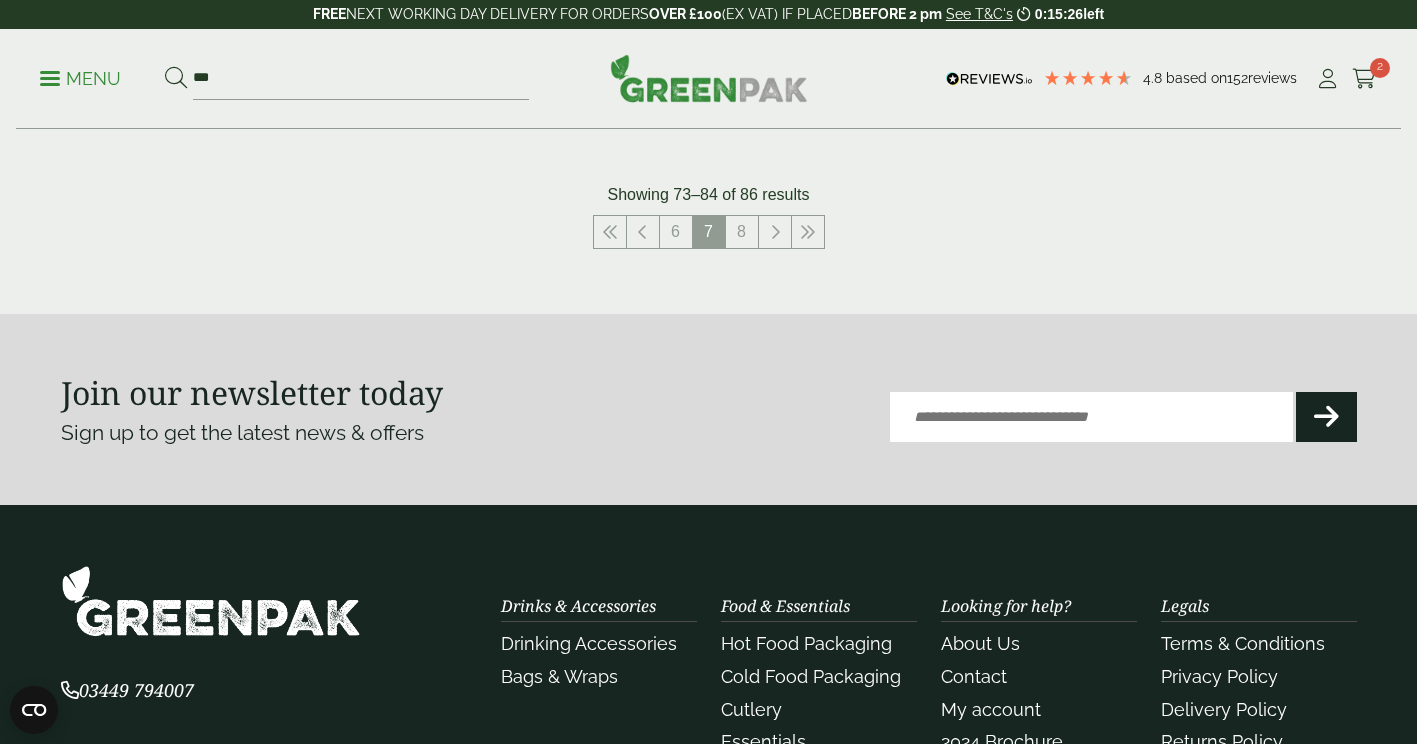 scroll, scrollTop: 2293, scrollLeft: 0, axis: vertical 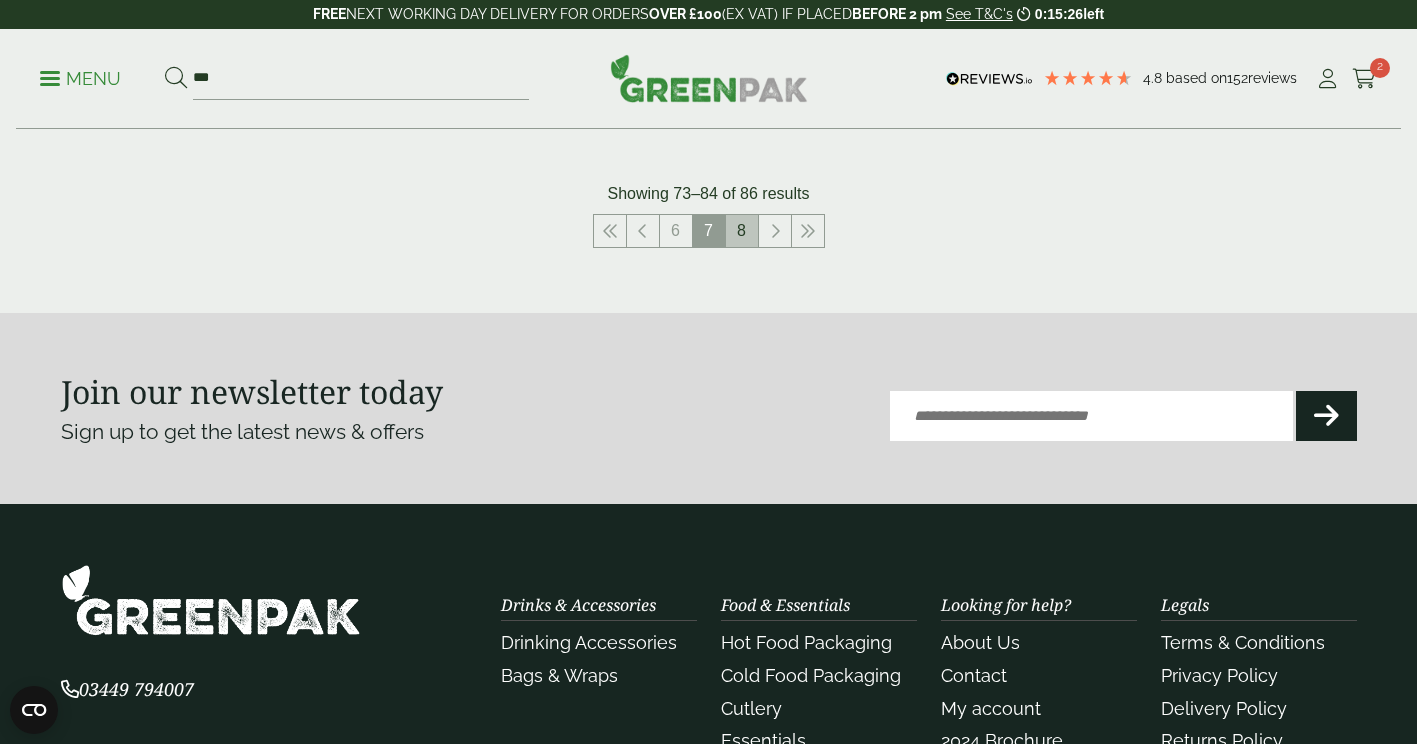 click on "8" at bounding box center [742, 231] 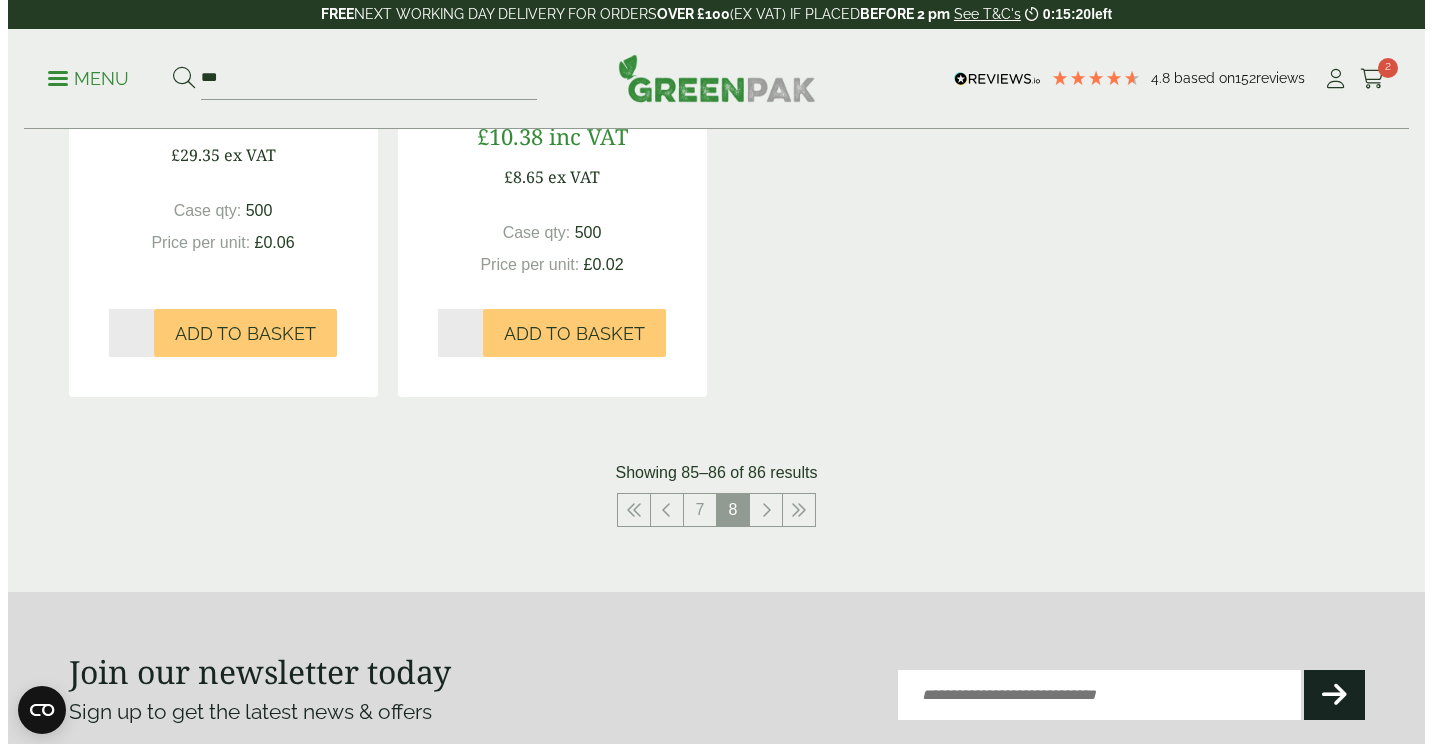 scroll, scrollTop: 0, scrollLeft: 0, axis: both 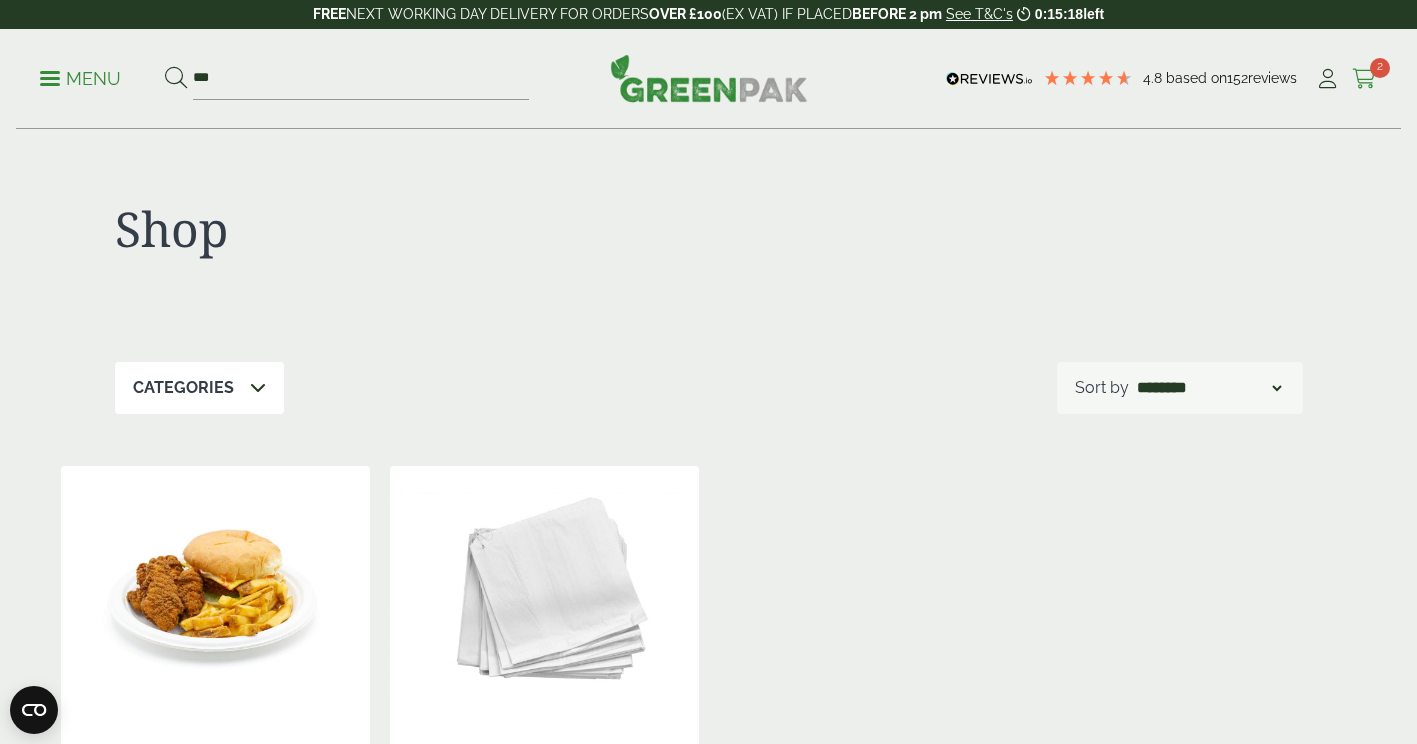click on "2" at bounding box center (1380, 68) 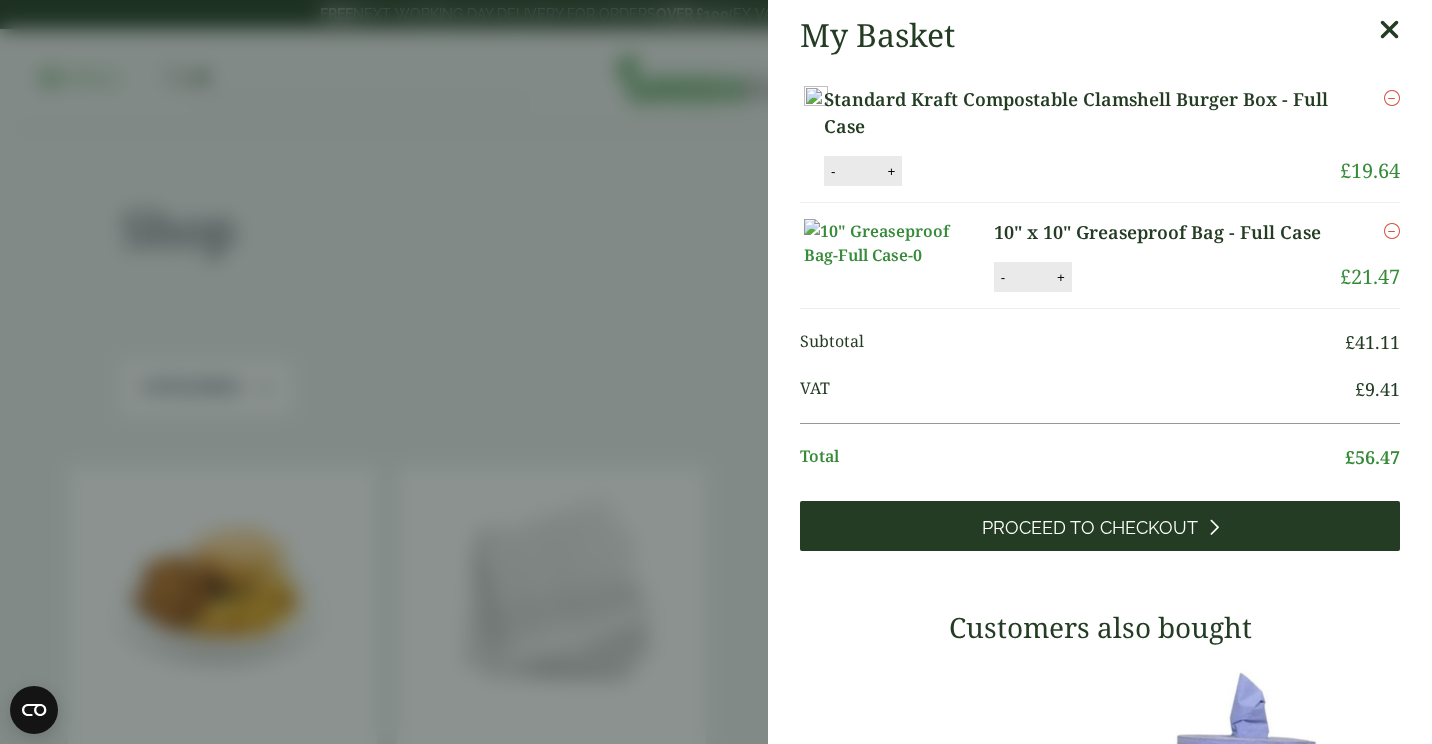 click on "Proceed to Checkout" at bounding box center [1100, 526] 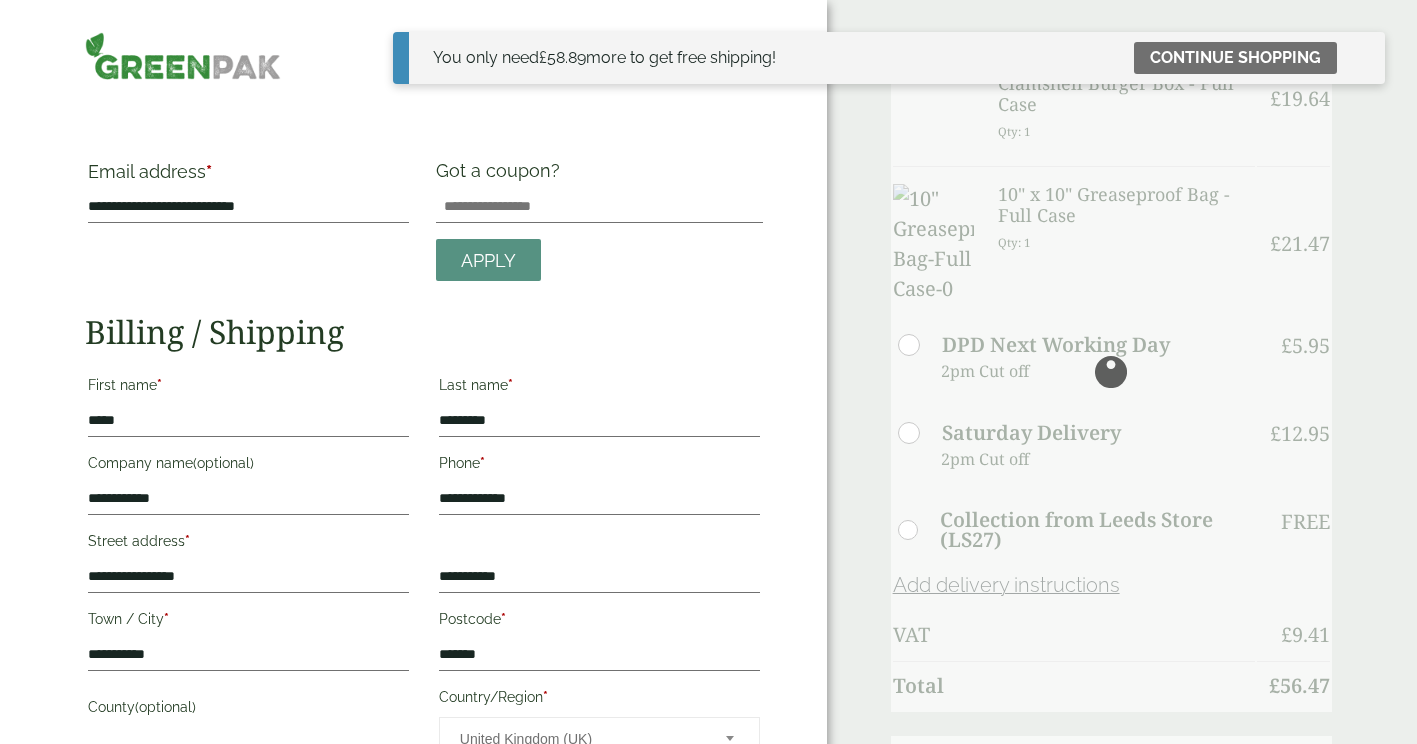 scroll, scrollTop: 0, scrollLeft: 0, axis: both 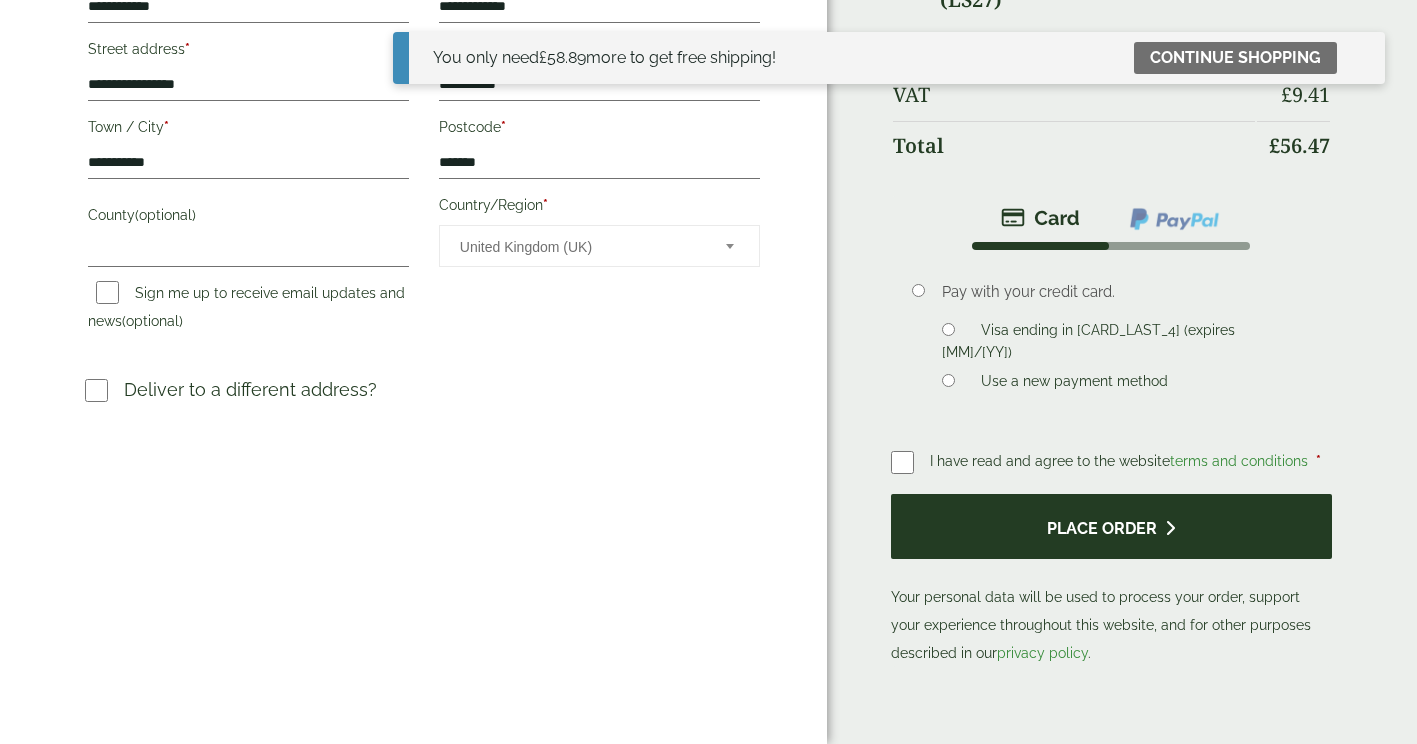 click on "Place order" at bounding box center (1111, 526) 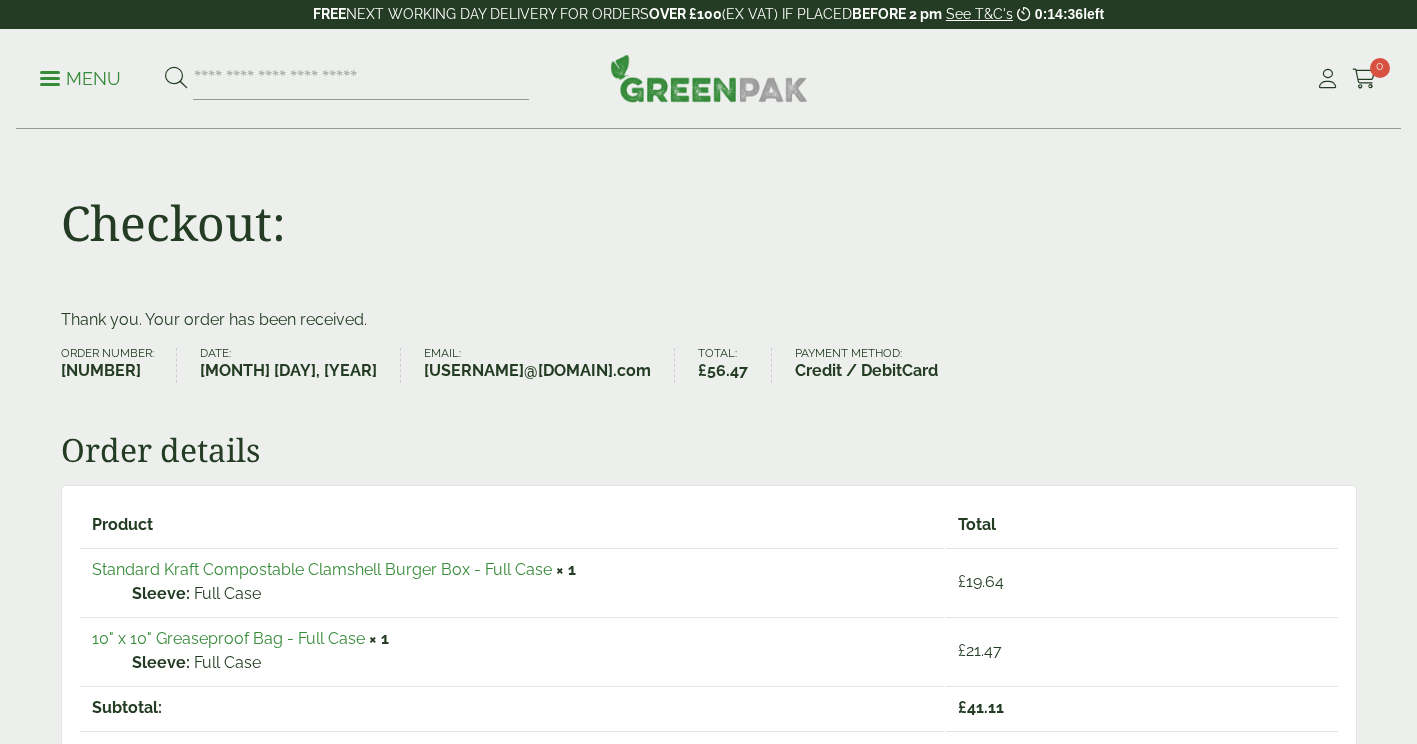 scroll, scrollTop: 0, scrollLeft: 0, axis: both 